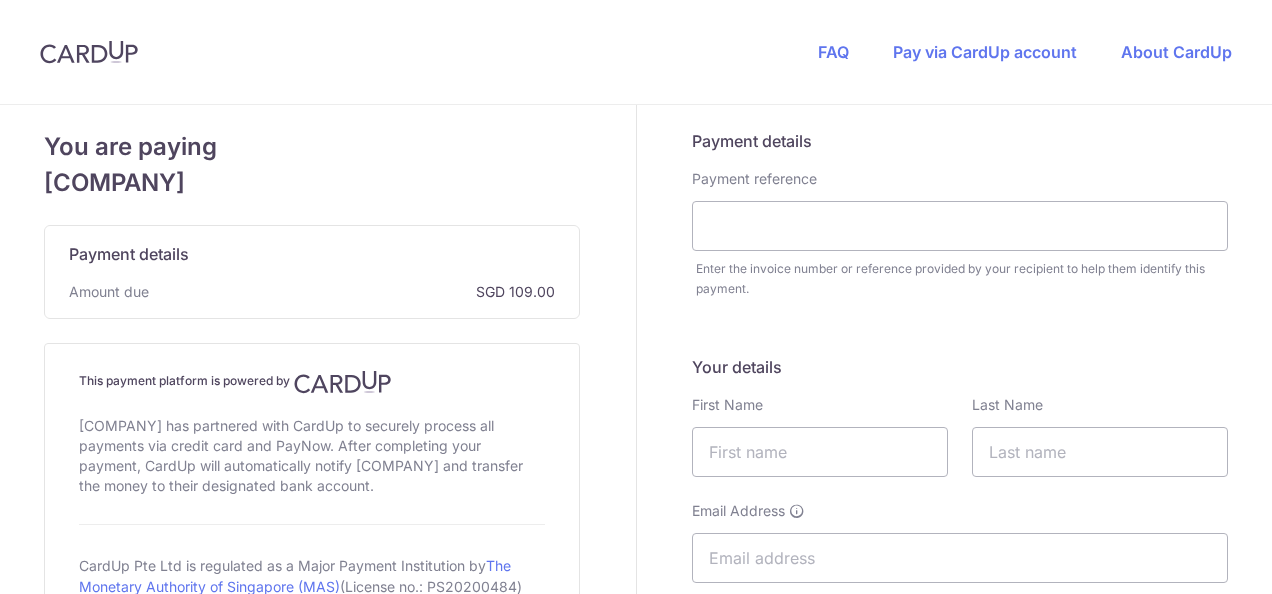 scroll, scrollTop: 0, scrollLeft: 0, axis: both 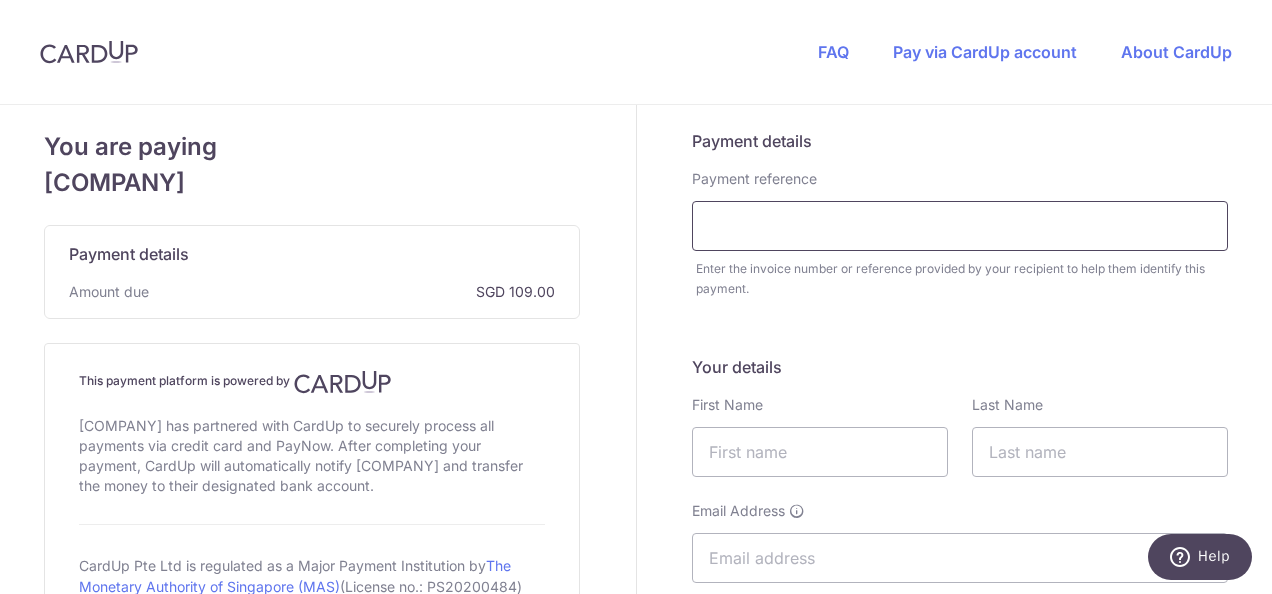 click at bounding box center [960, 226] 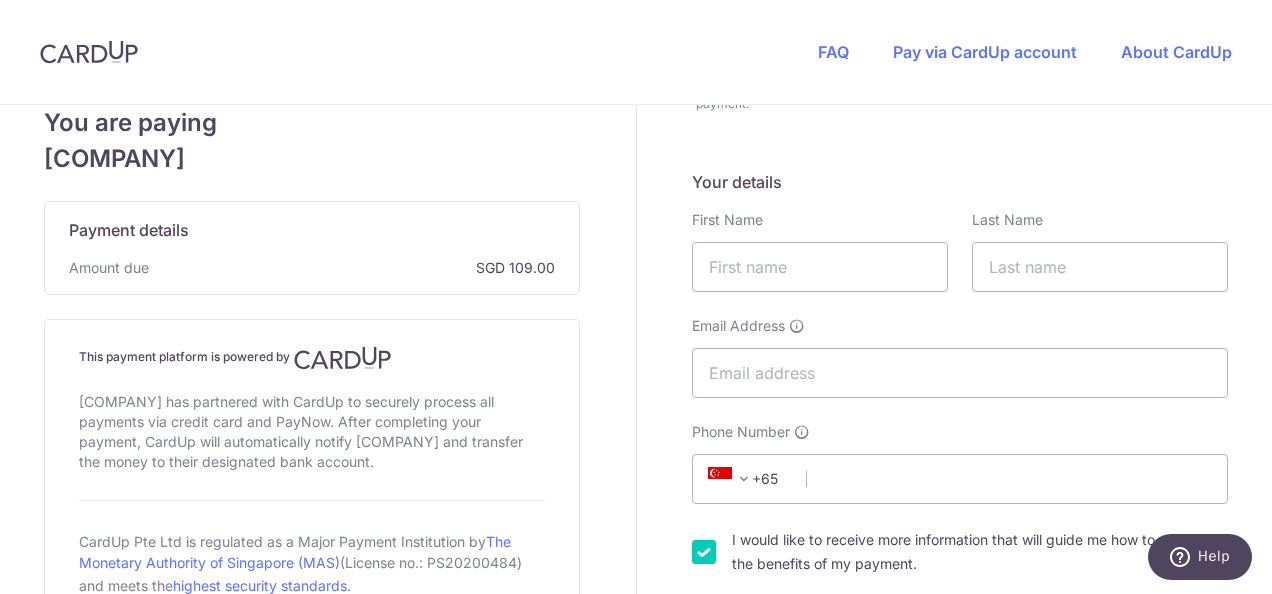 scroll, scrollTop: 200, scrollLeft: 0, axis: vertical 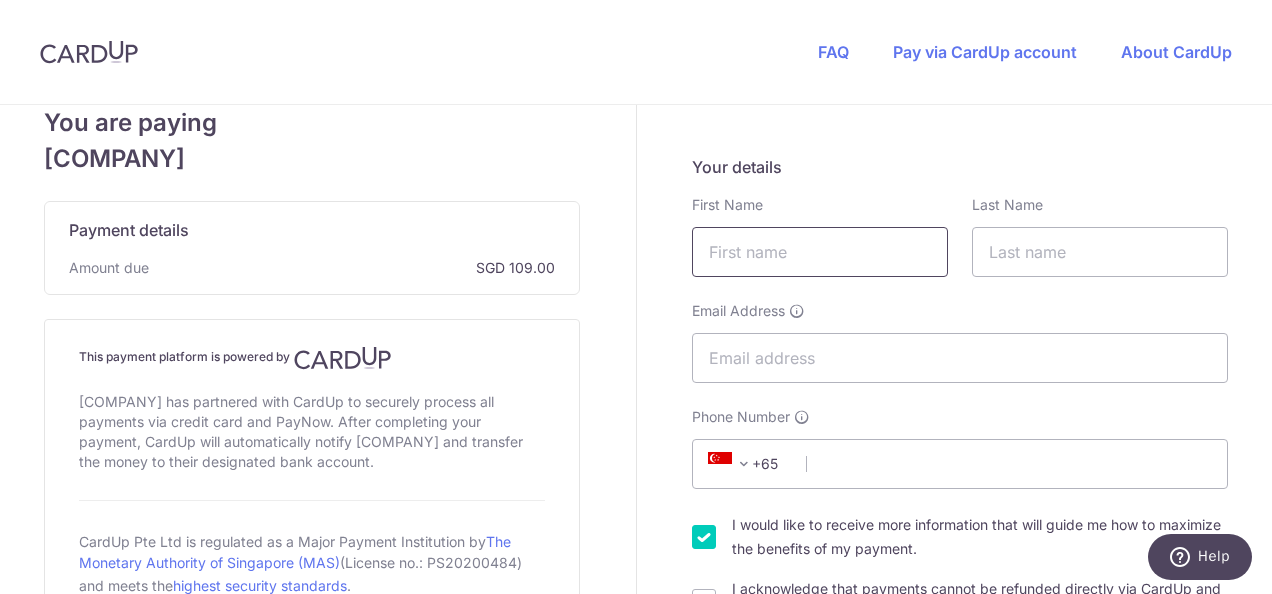 type on "[NUMBER]" 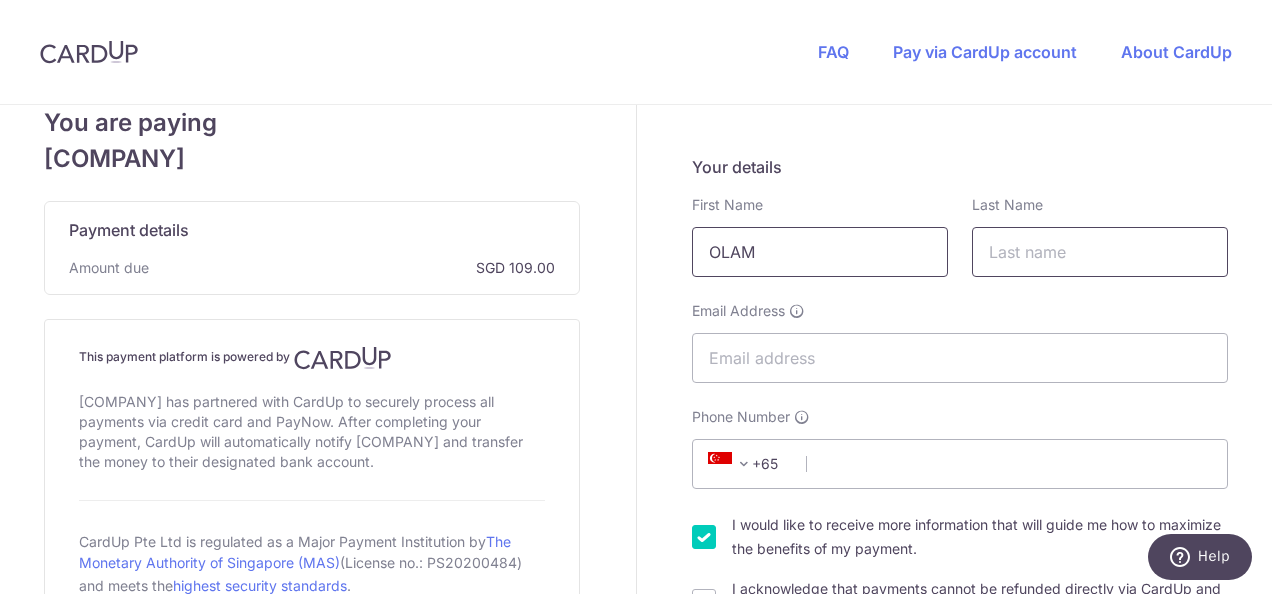 type on "OLAM" 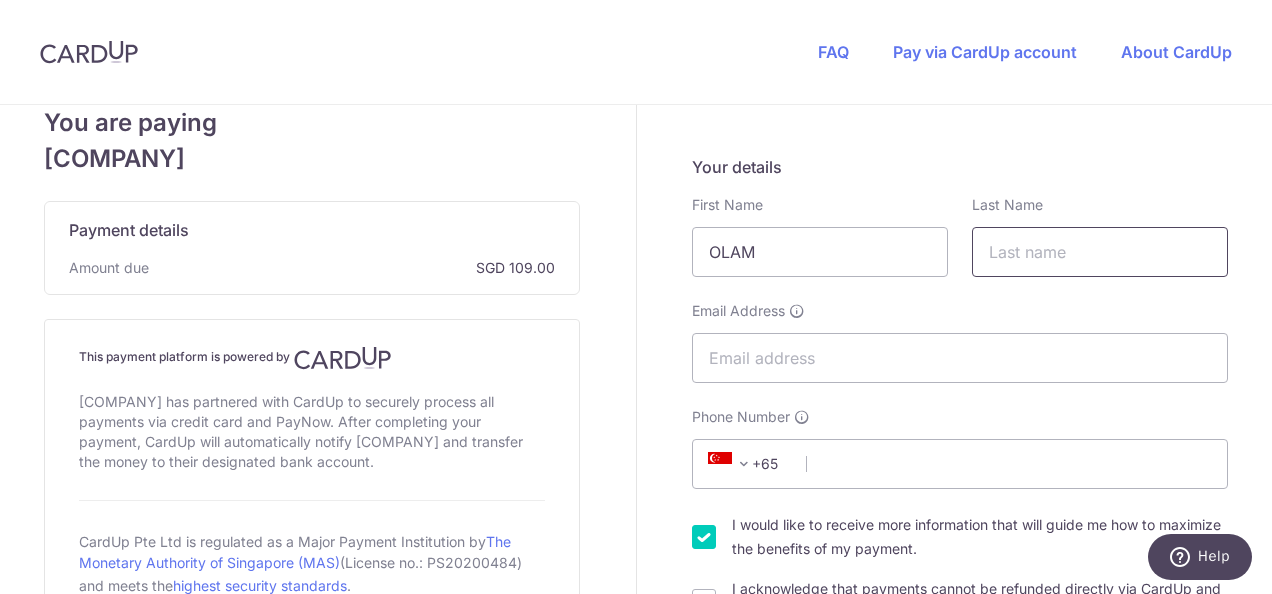 click at bounding box center [1100, 252] 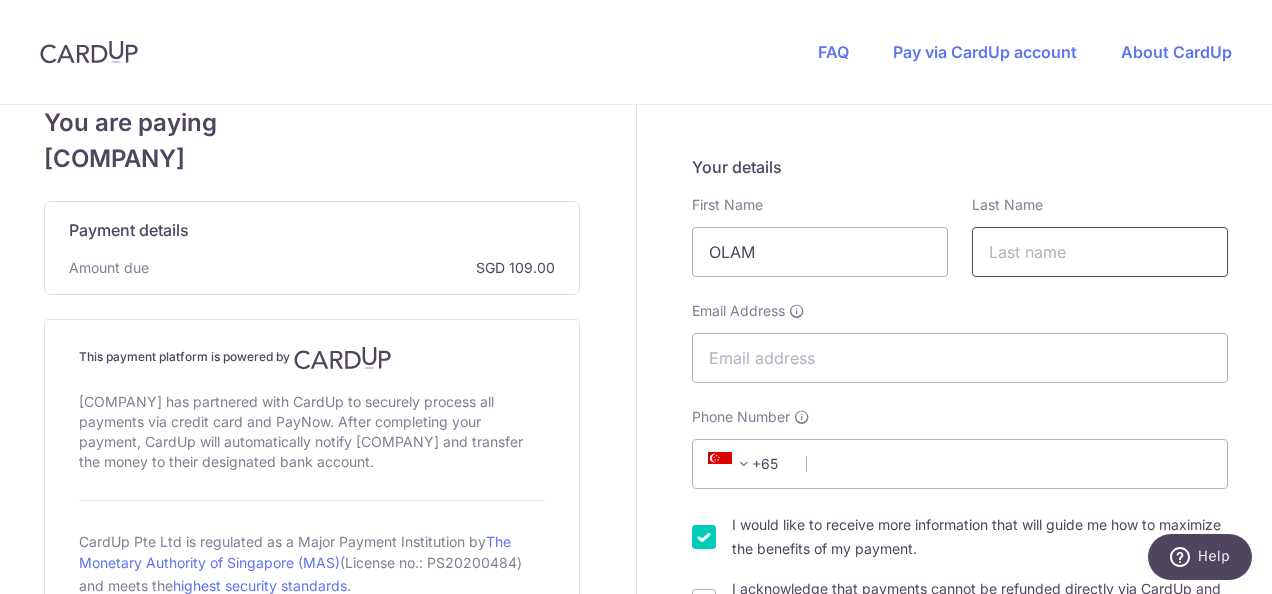 type on "INTERNATIONAL" 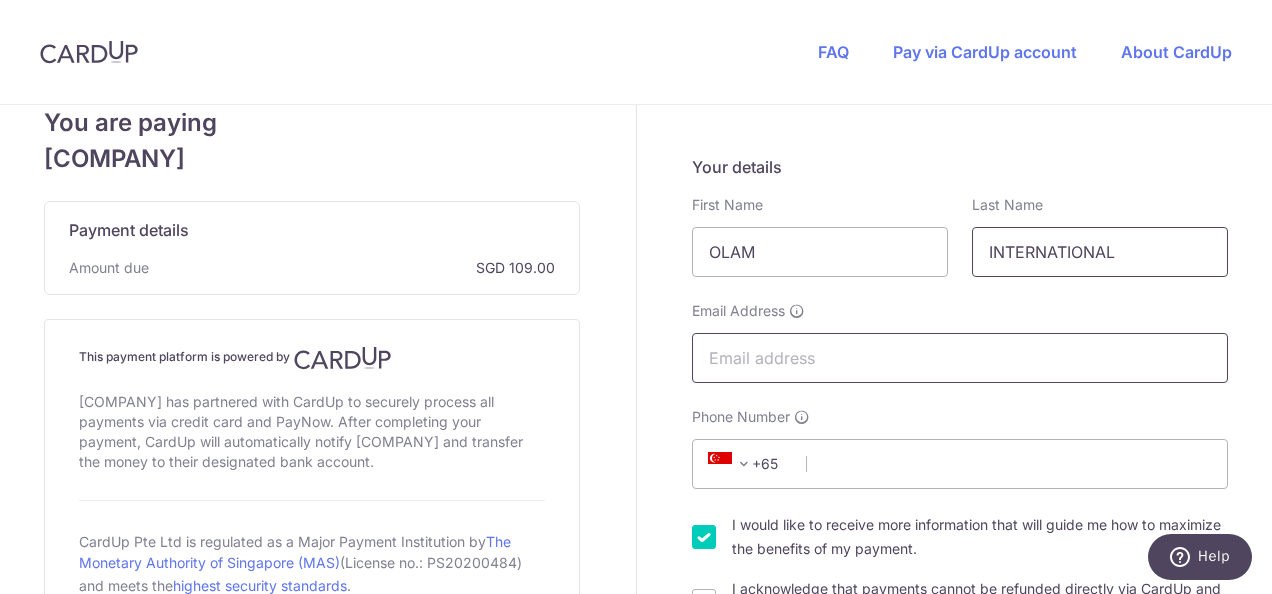 type on "[EMAIL]" 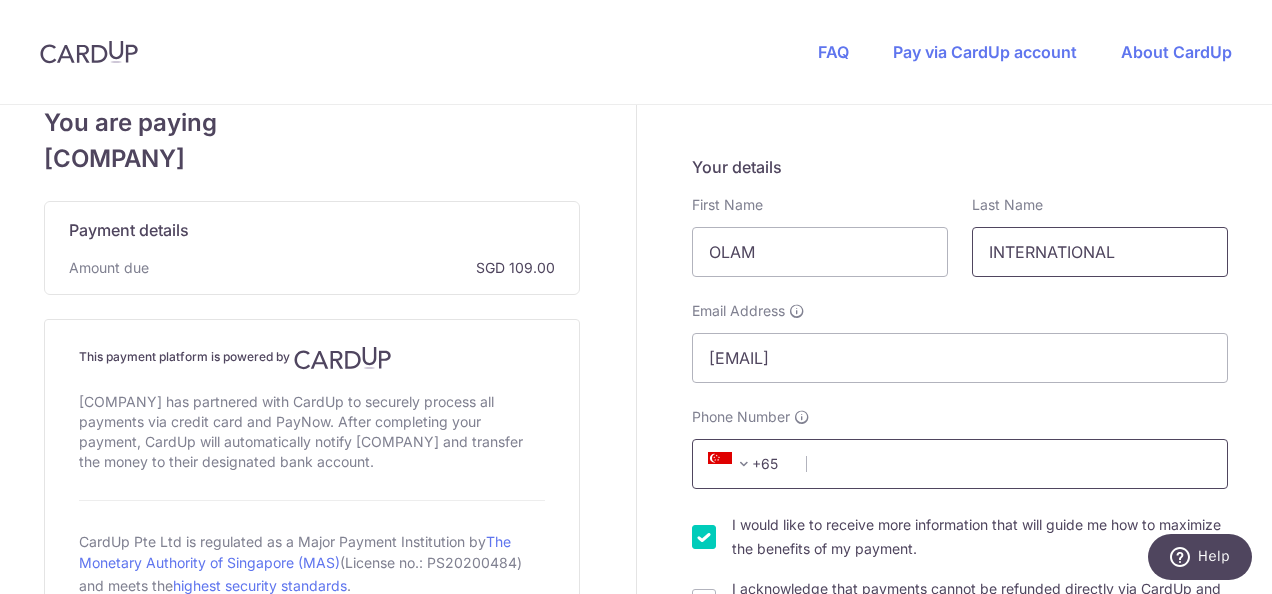 type on "[NUMBER]" 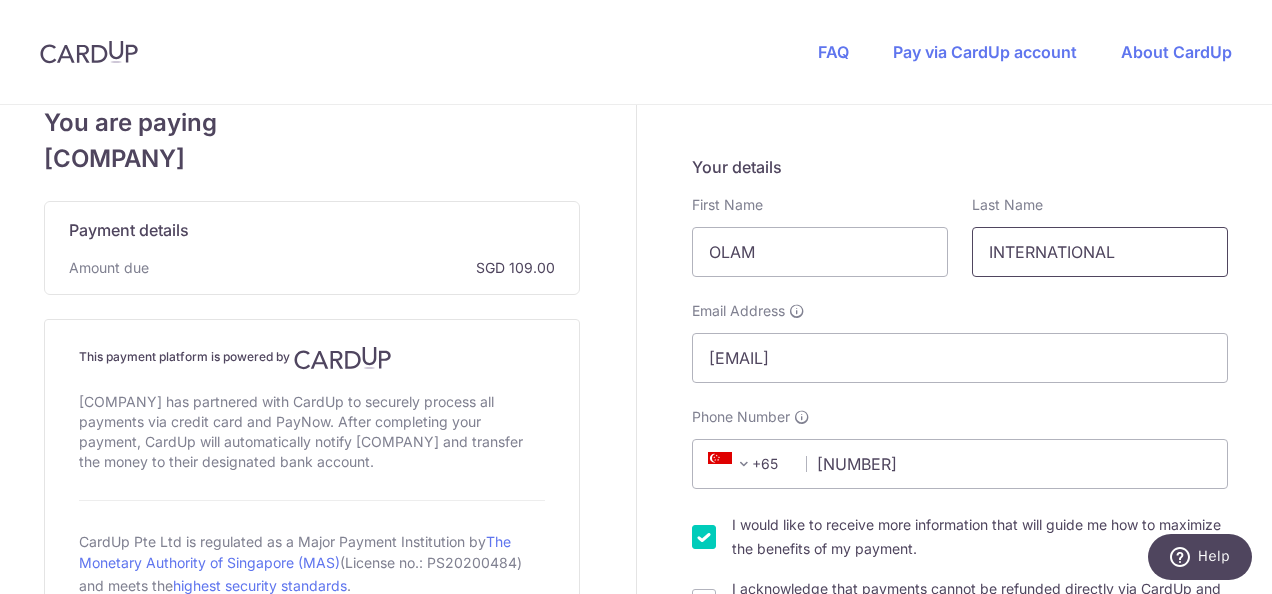 type on "[NUMBER]" 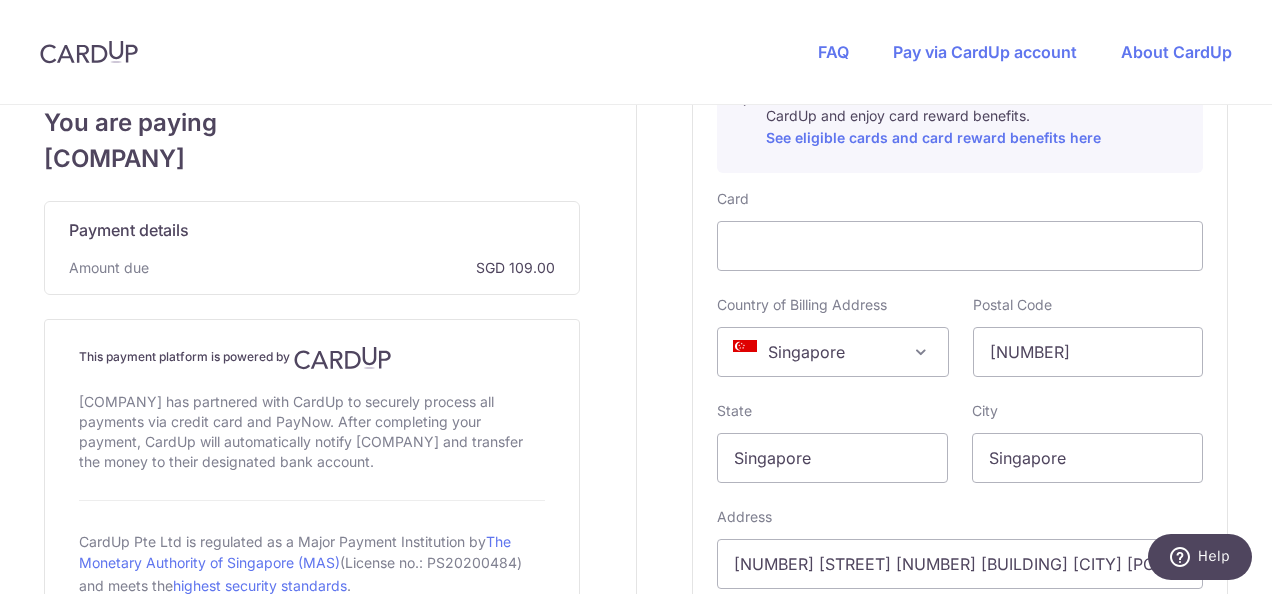 scroll, scrollTop: 1082, scrollLeft: 0, axis: vertical 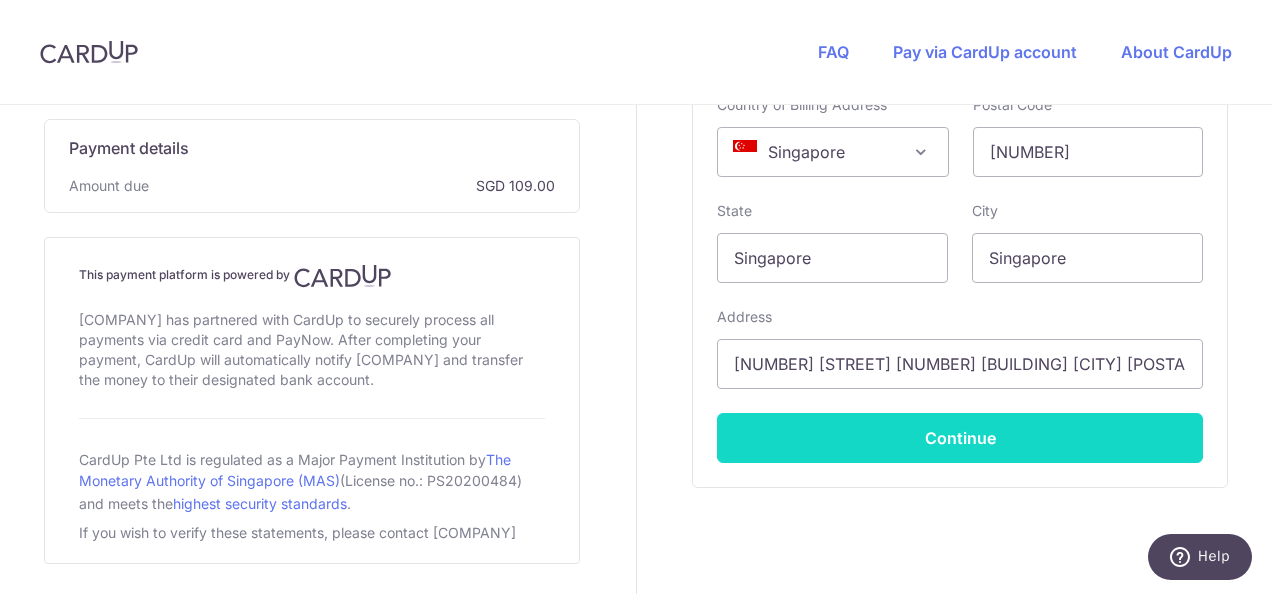 click on "Continue" at bounding box center [960, 438] 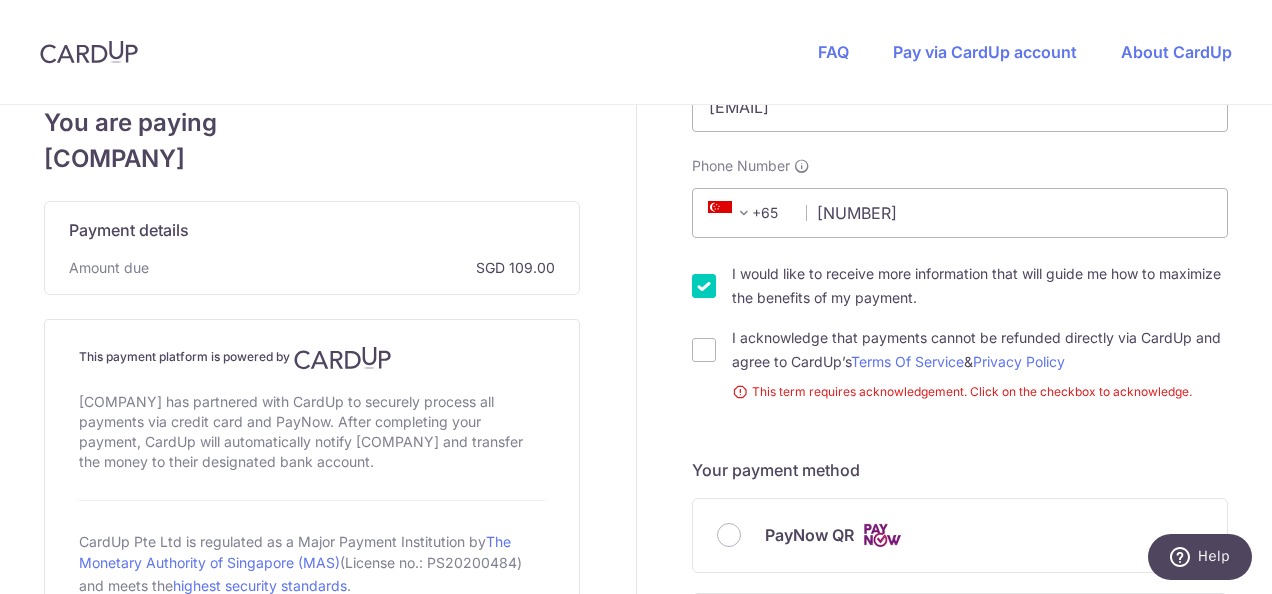click on "I would like to receive more information that will guide me how to maximize the benefits of my payment." at bounding box center [704, 286] 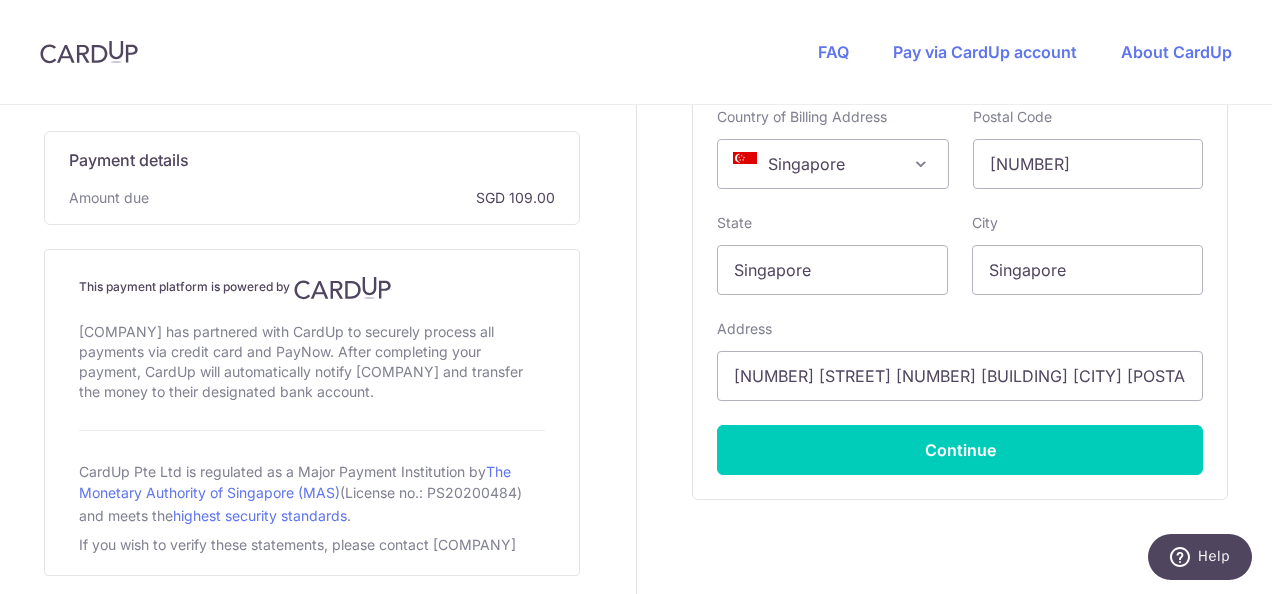 scroll, scrollTop: 1300, scrollLeft: 0, axis: vertical 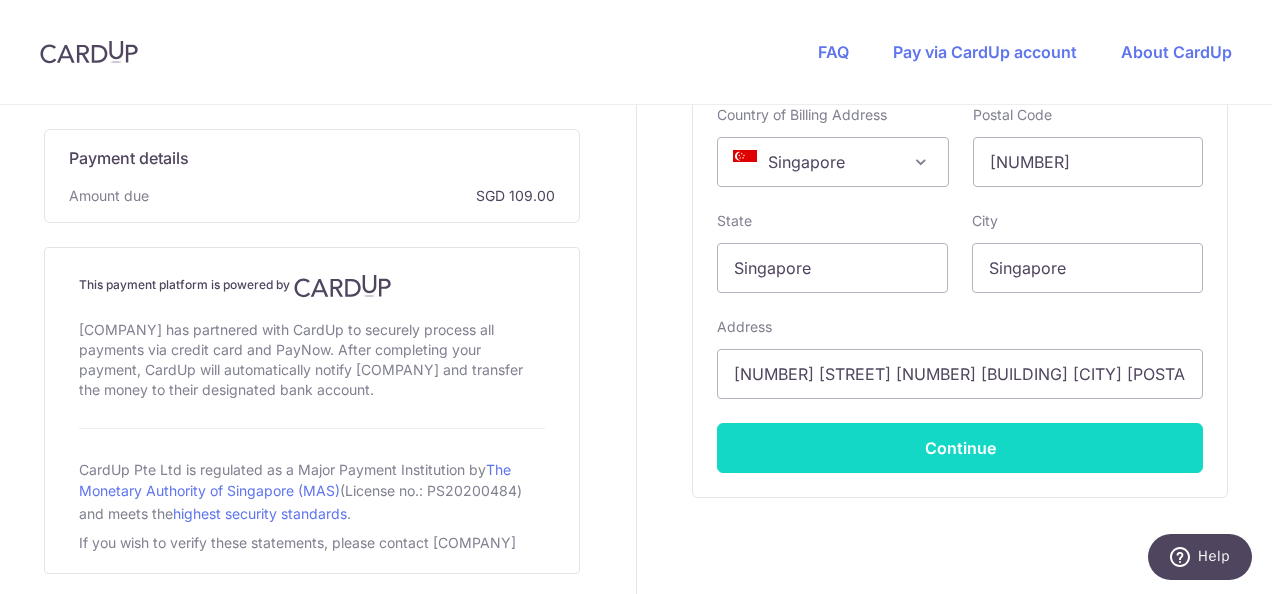 click on "Continue" at bounding box center (960, 448) 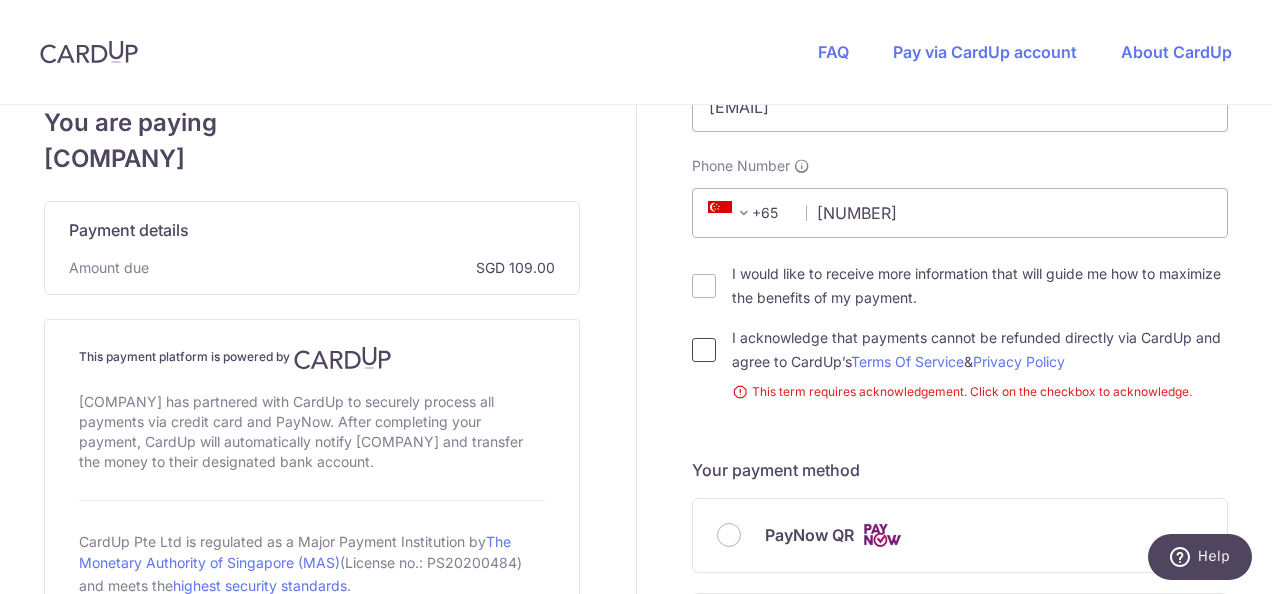 click on "I acknowledge that payments cannot be refunded directly via CardUp and agree to CardUp’s
Terms Of Service  &
Privacy Policy" at bounding box center [704, 350] 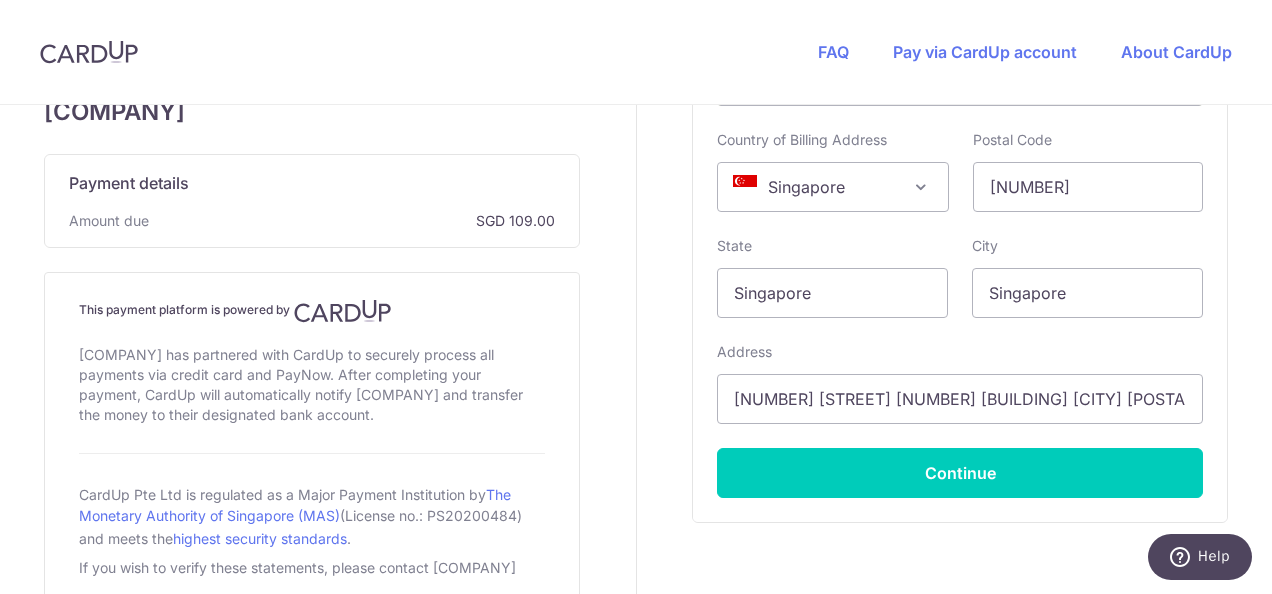 scroll, scrollTop: 1251, scrollLeft: 0, axis: vertical 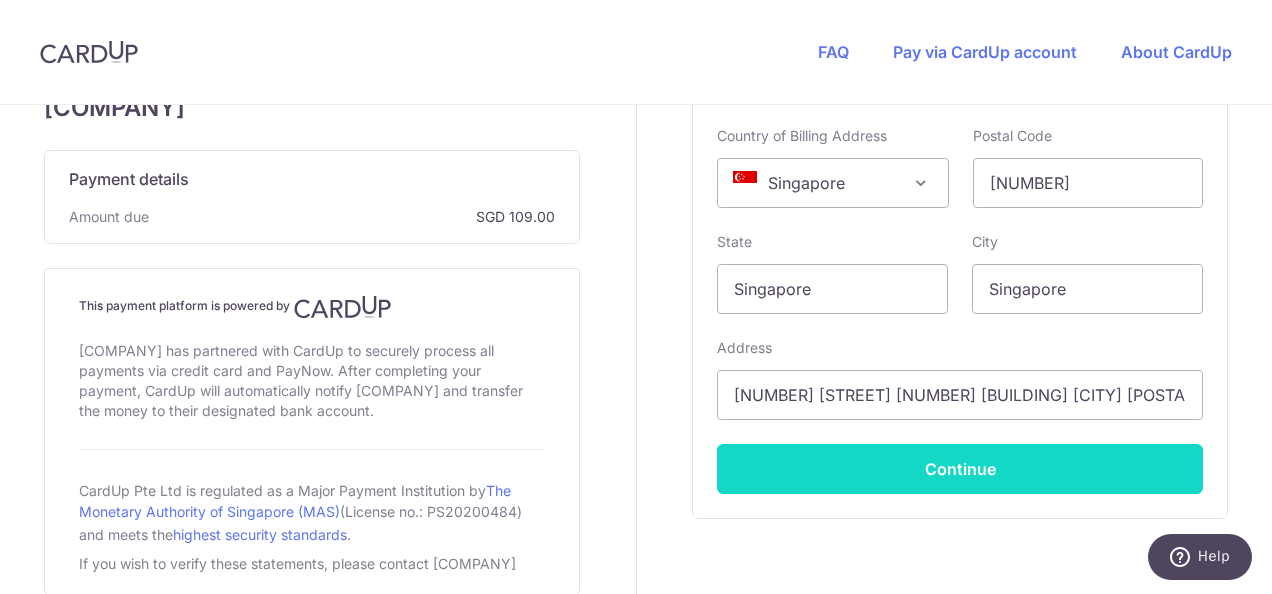 click on "Continue" at bounding box center [960, 469] 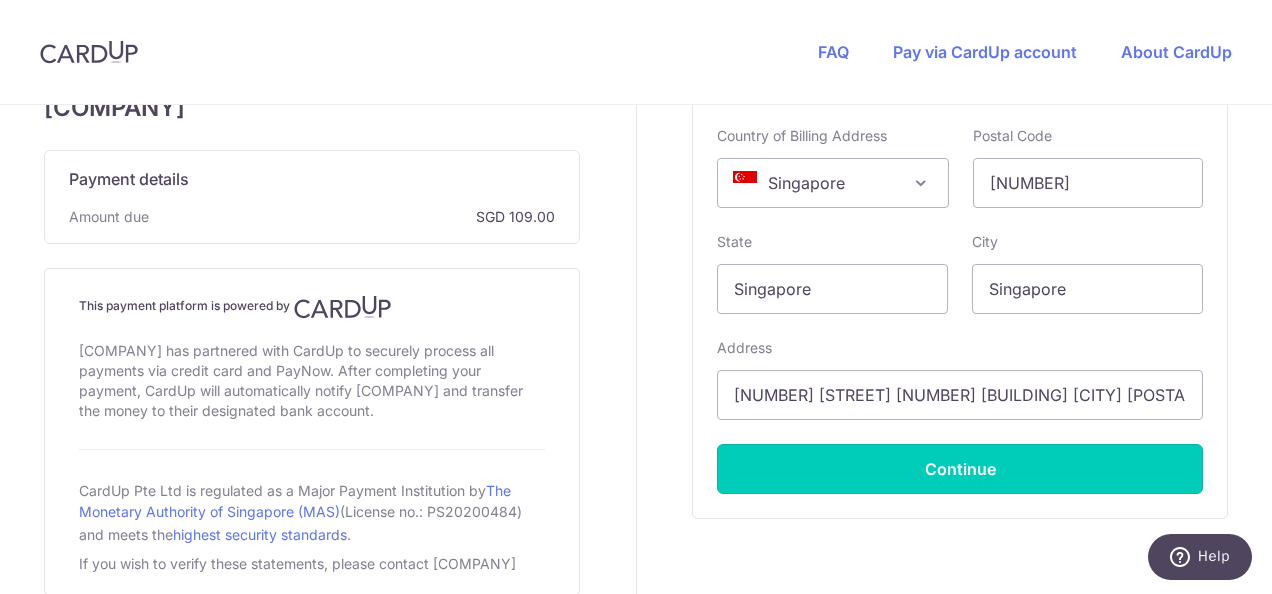 type on "**** [NUMBER]" 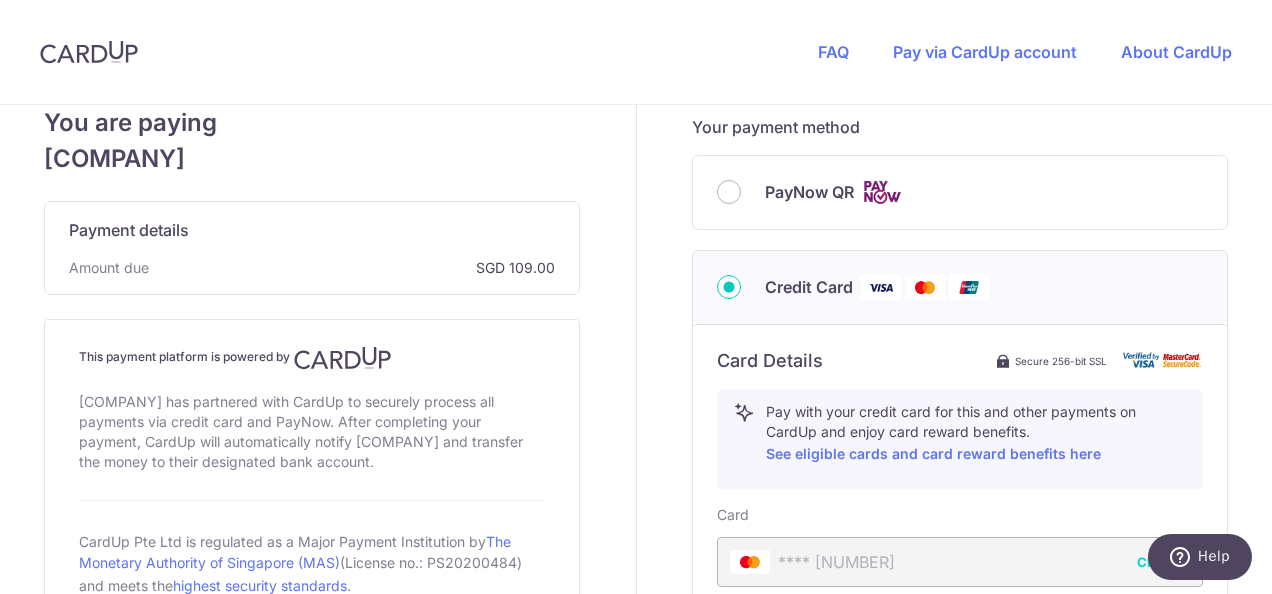 scroll, scrollTop: 1066, scrollLeft: 0, axis: vertical 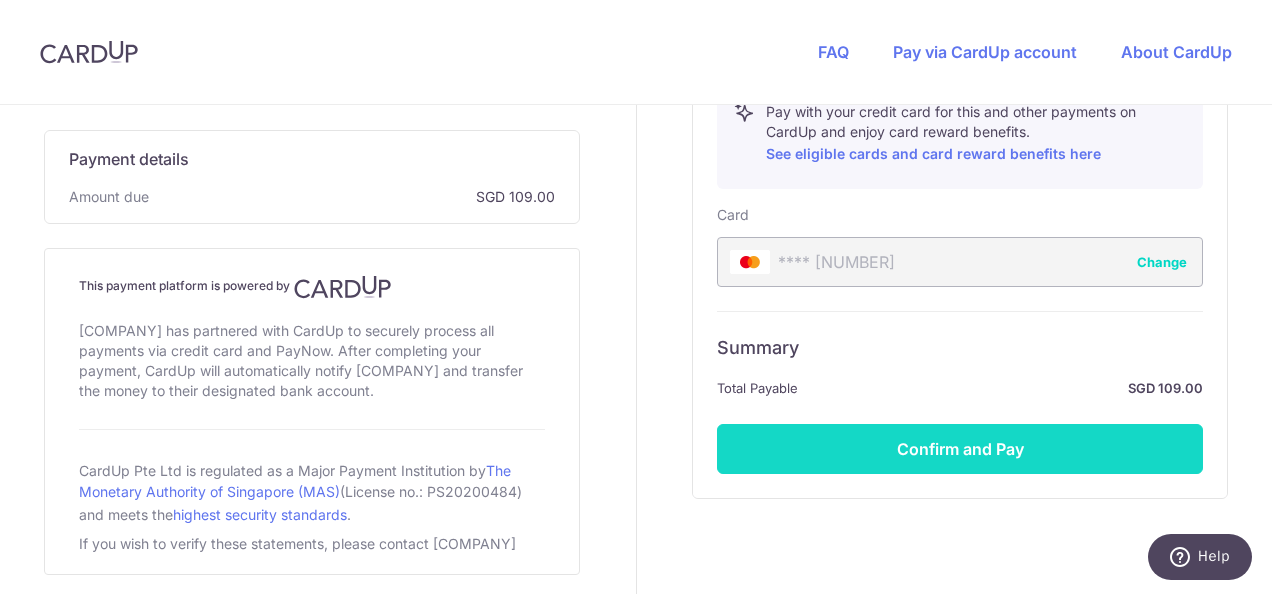 click on "Confirm and Pay" at bounding box center [960, 449] 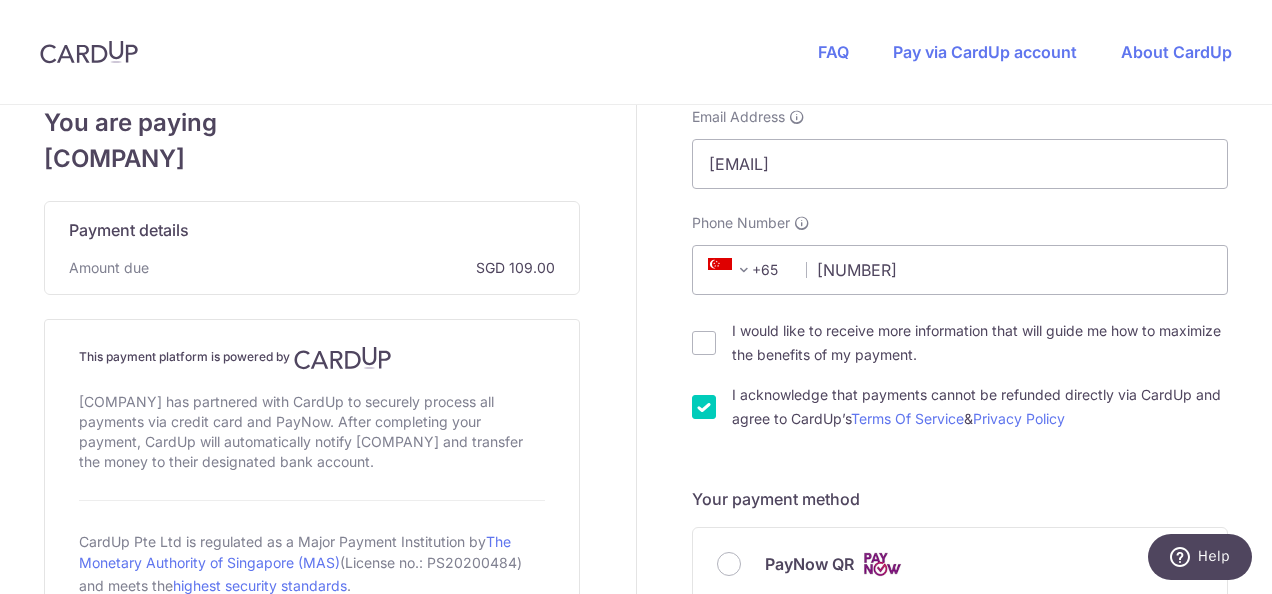 scroll, scrollTop: 366, scrollLeft: 0, axis: vertical 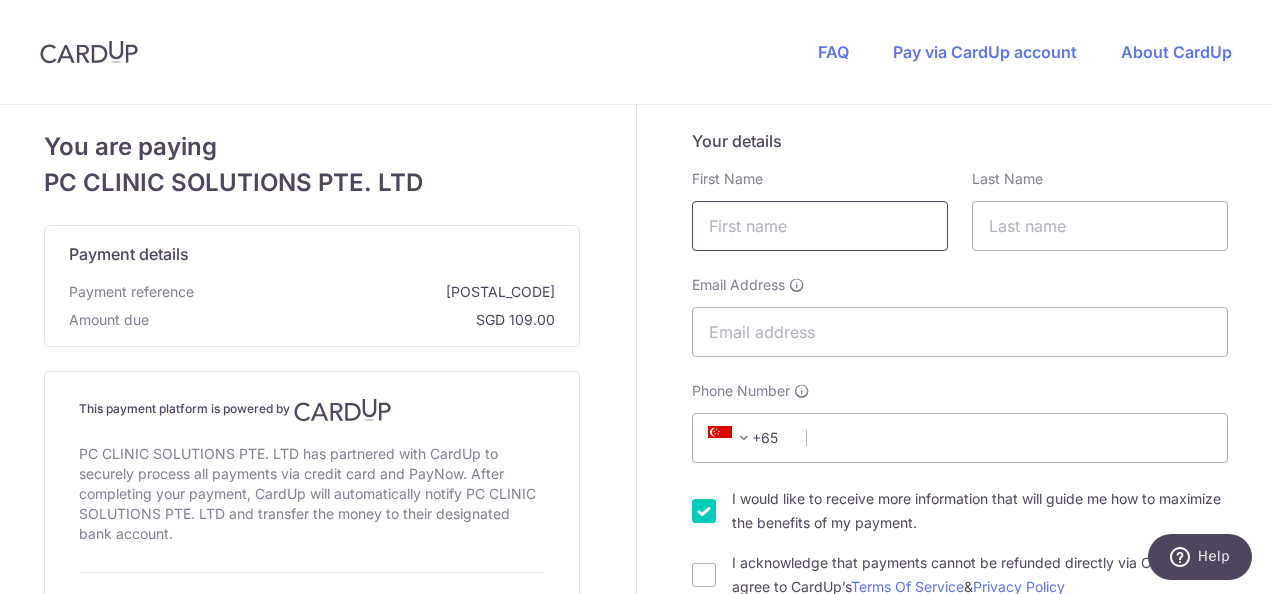 click at bounding box center [820, 226] 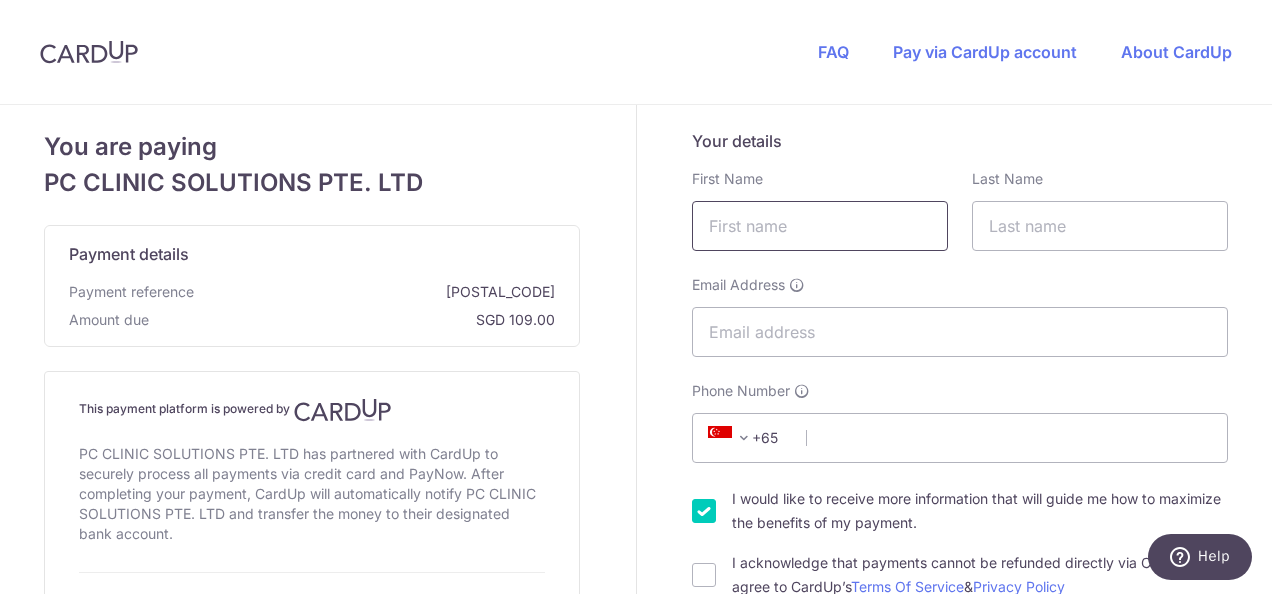 type on "OLAM" 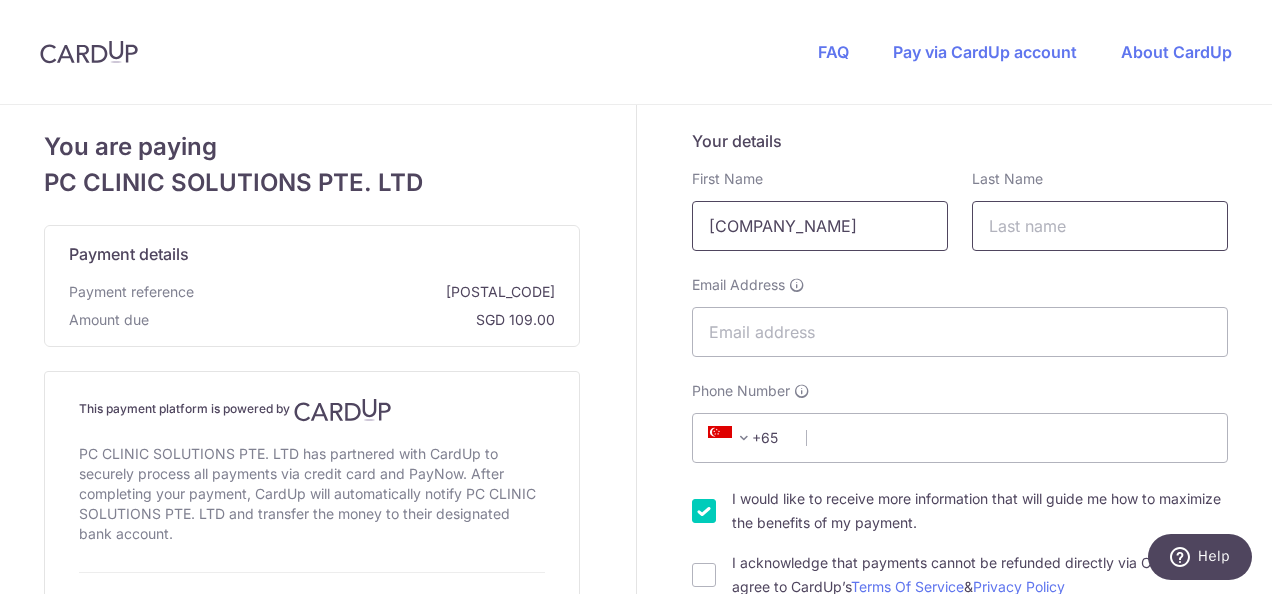 type on "INTERNATIONAL" 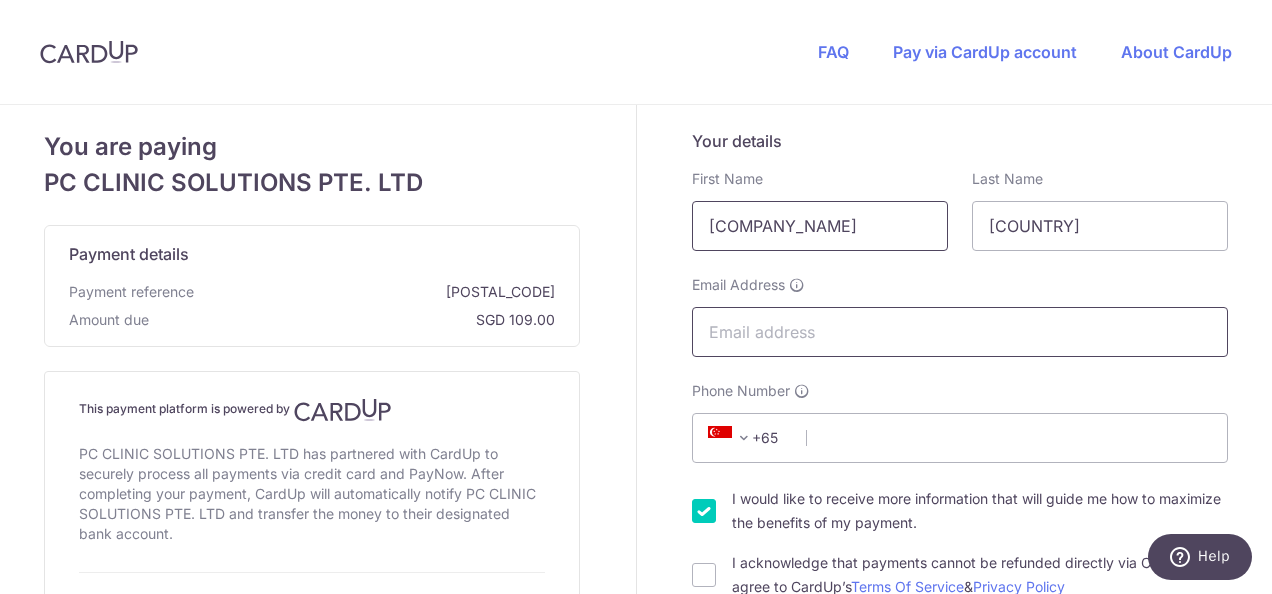 type on "[EMAIL]" 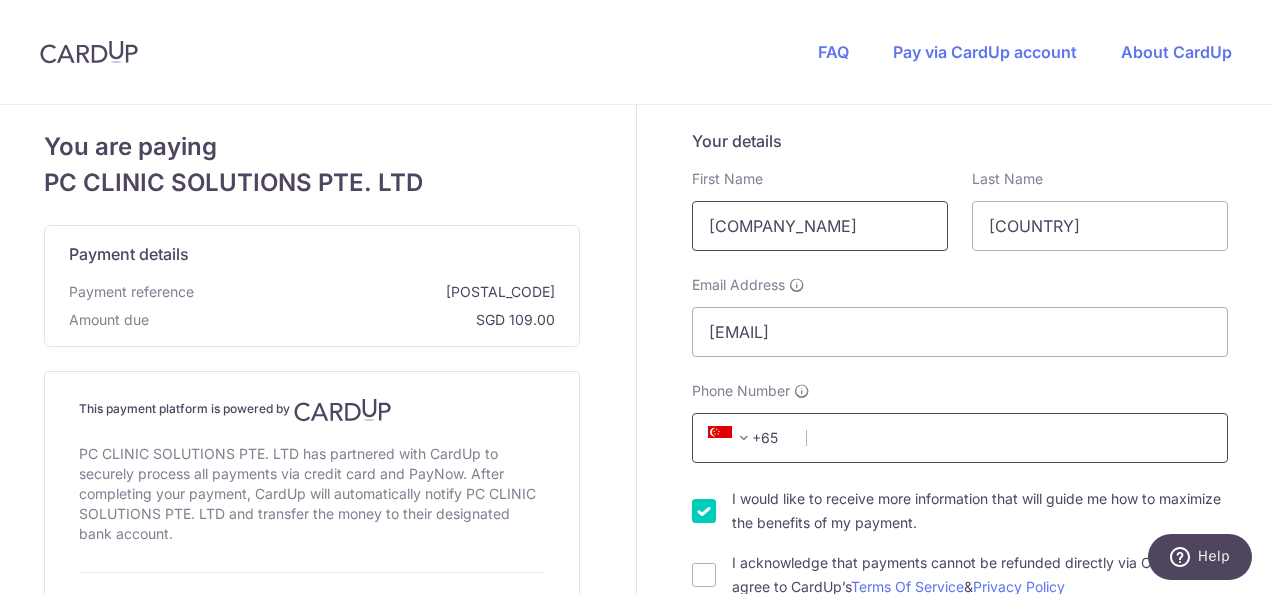 type on "[NUMBER]" 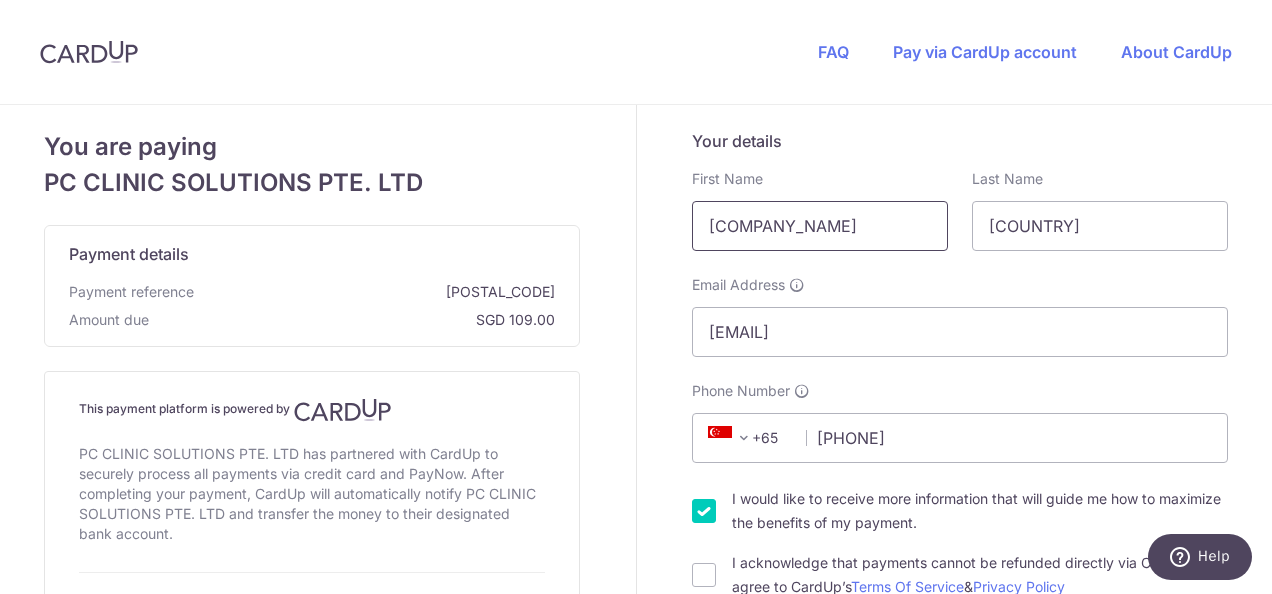 type on "[NUMBER]" 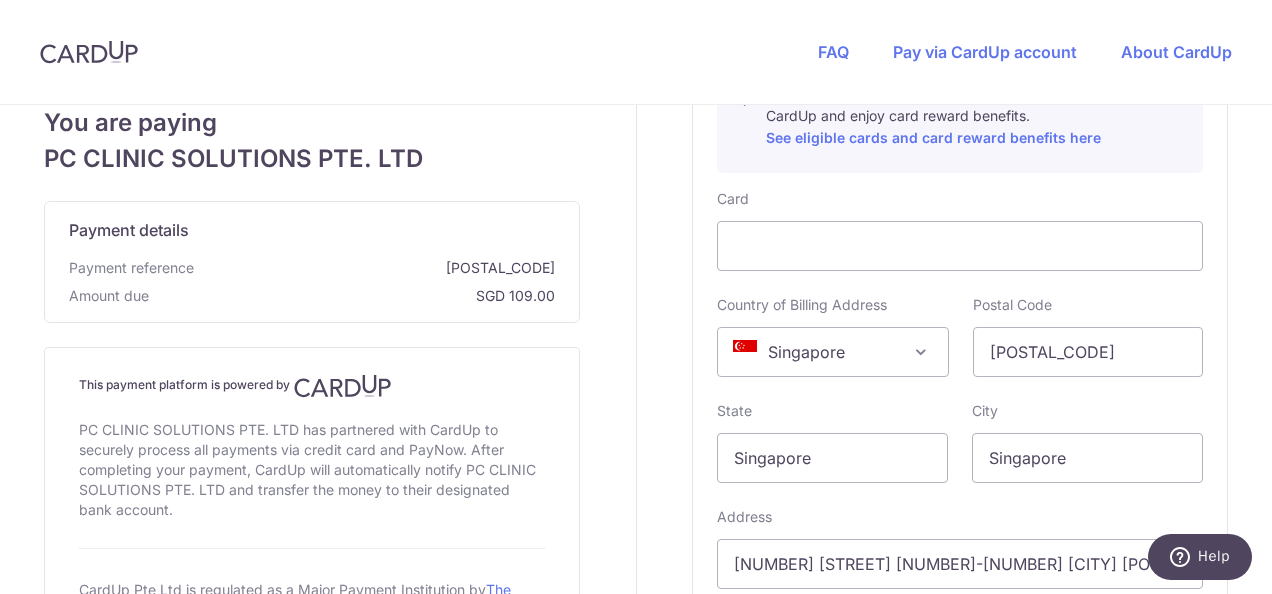scroll, scrollTop: 856, scrollLeft: 0, axis: vertical 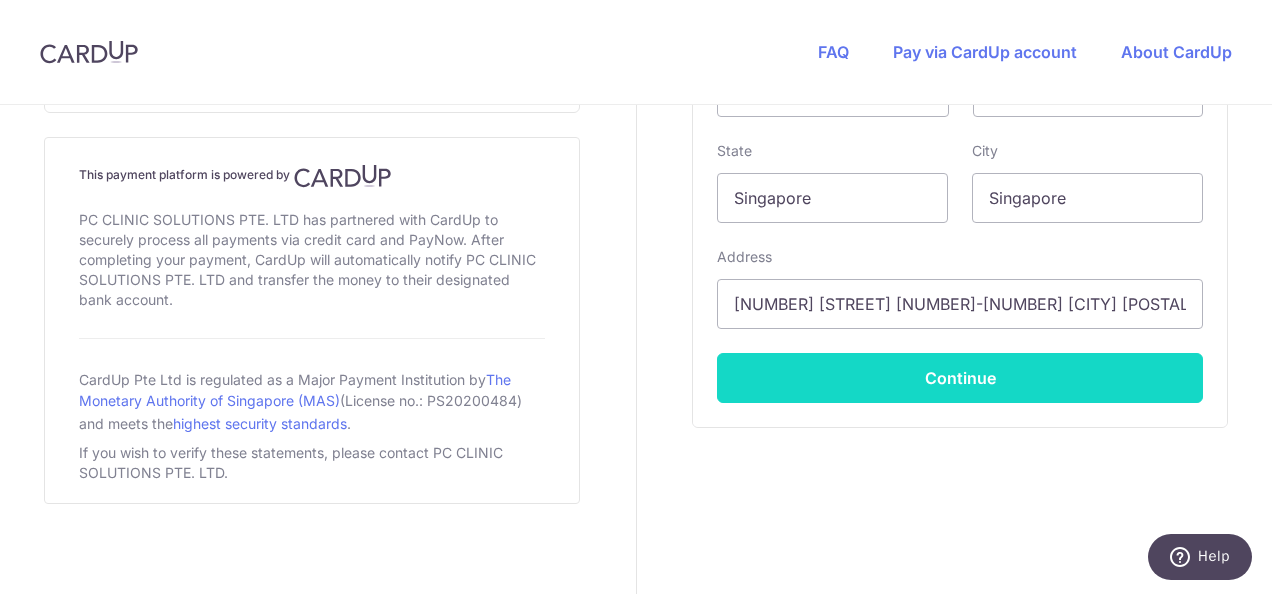 click on "Continue" at bounding box center (960, 378) 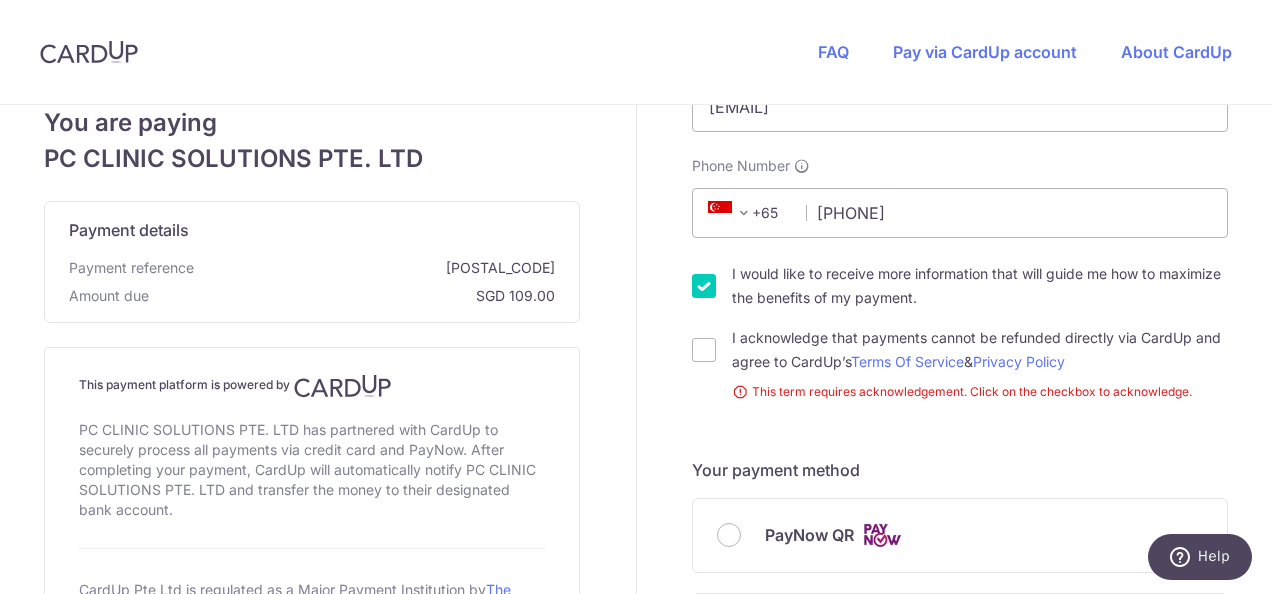 click on "I would like to receive more information that will guide me how to maximize the benefits of my payment." at bounding box center (704, 286) 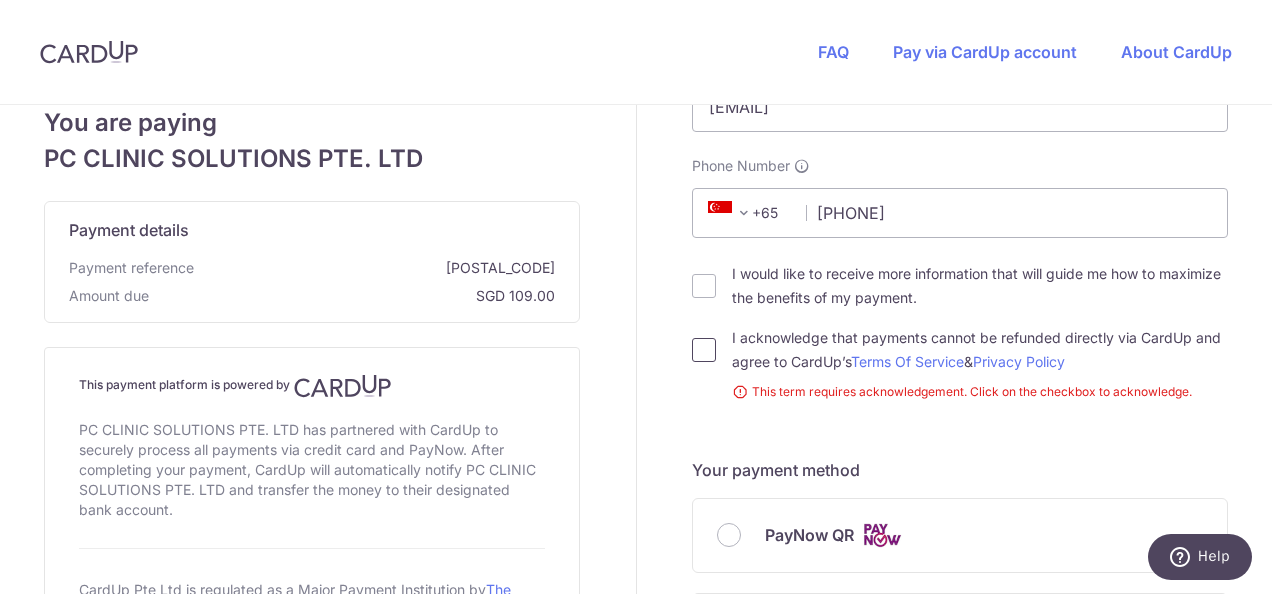 click on "I acknowledge that payments cannot be refunded directly via CardUp and agree to CardUp’s
Terms Of Service  &
Privacy Policy" at bounding box center (704, 350) 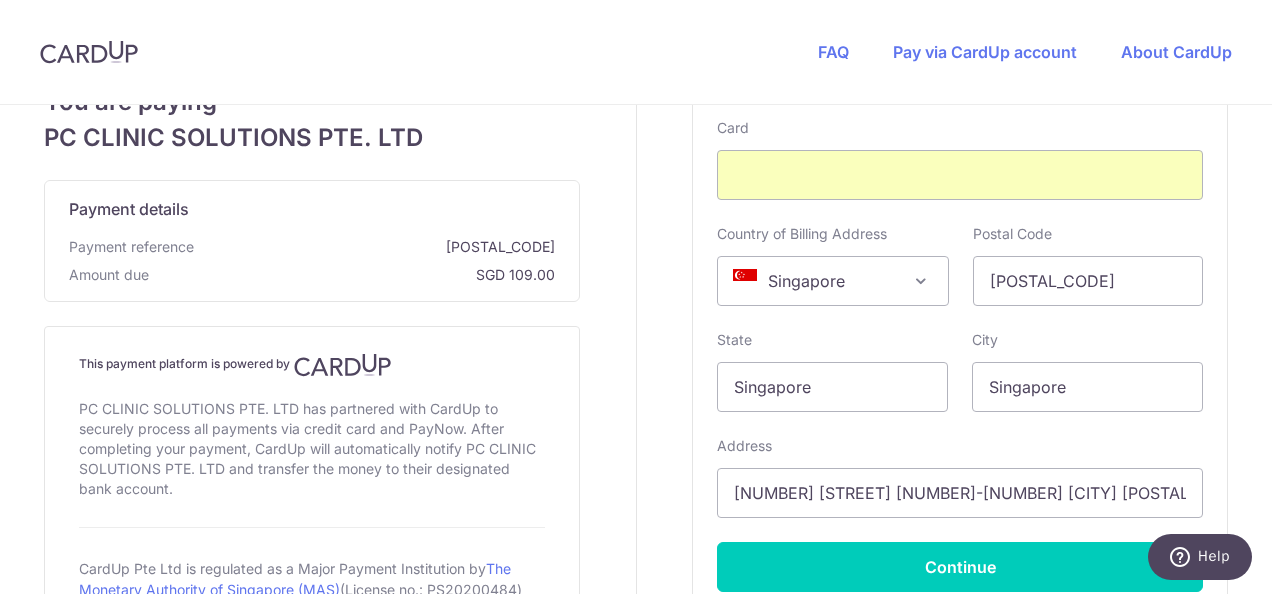 scroll, scrollTop: 1100, scrollLeft: 0, axis: vertical 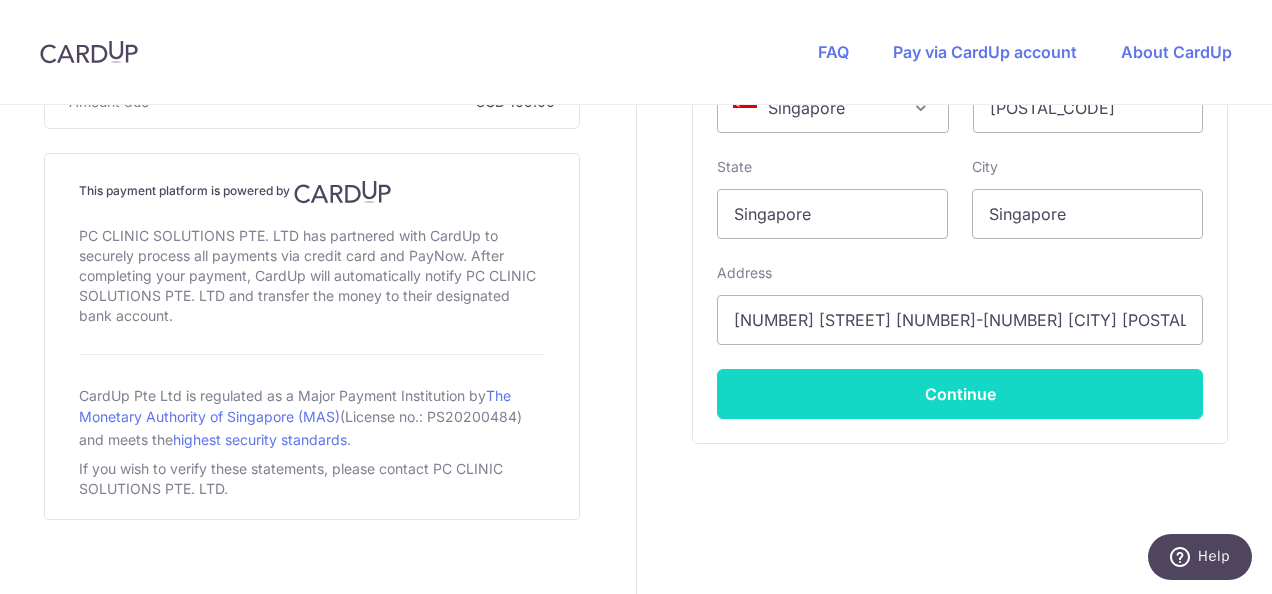 click on "Continue" at bounding box center [960, 394] 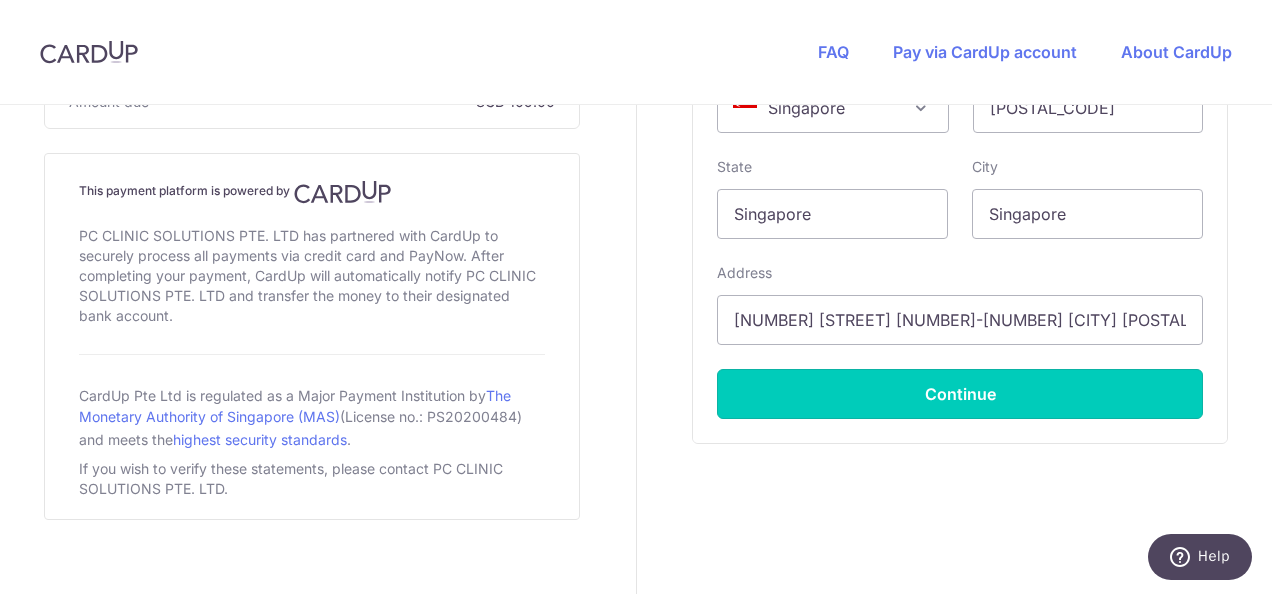 type on "**** [NUMBER]" 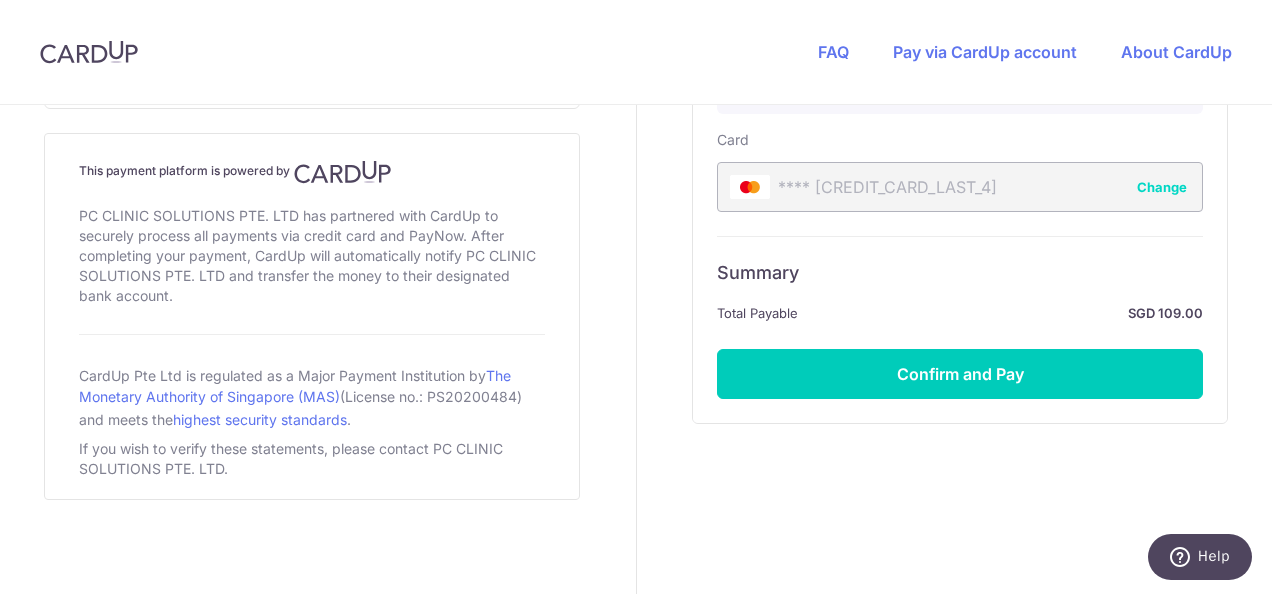 scroll, scrollTop: 740, scrollLeft: 0, axis: vertical 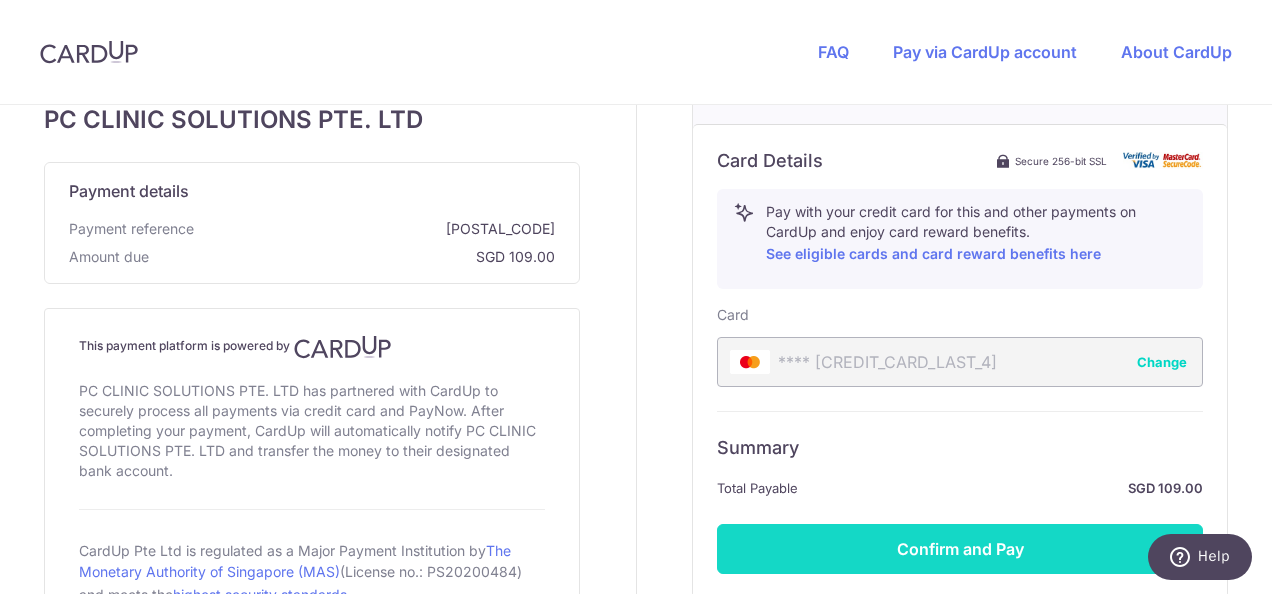 click on "Confirm and Pay" at bounding box center (960, 549) 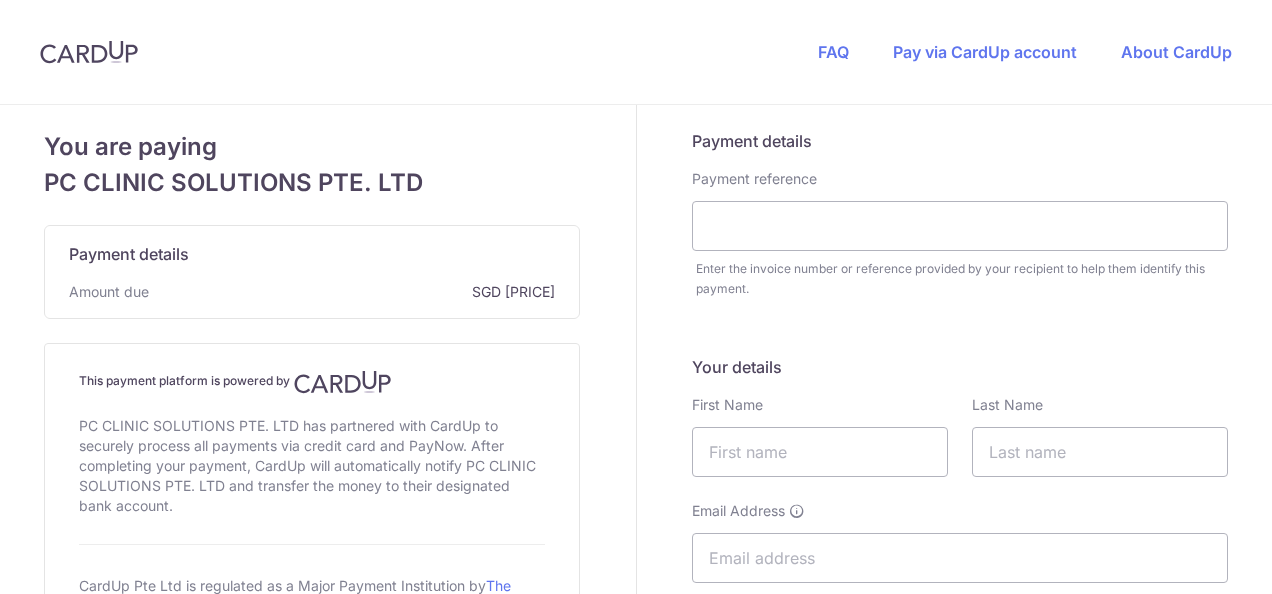 scroll, scrollTop: 0, scrollLeft: 0, axis: both 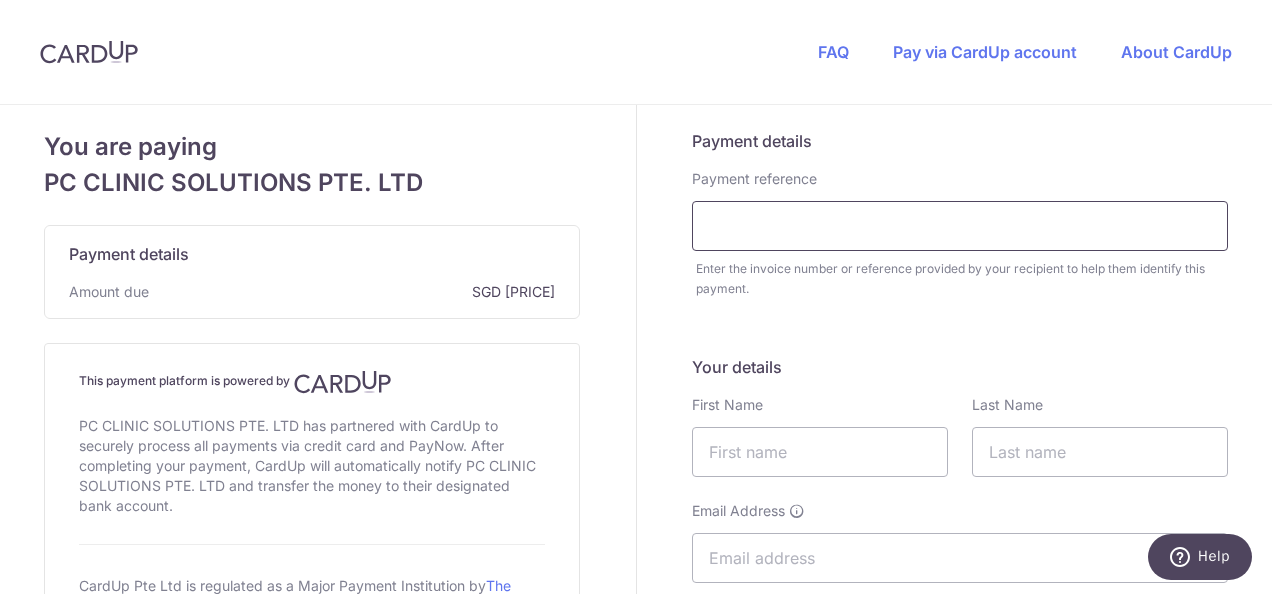 click at bounding box center (960, 226) 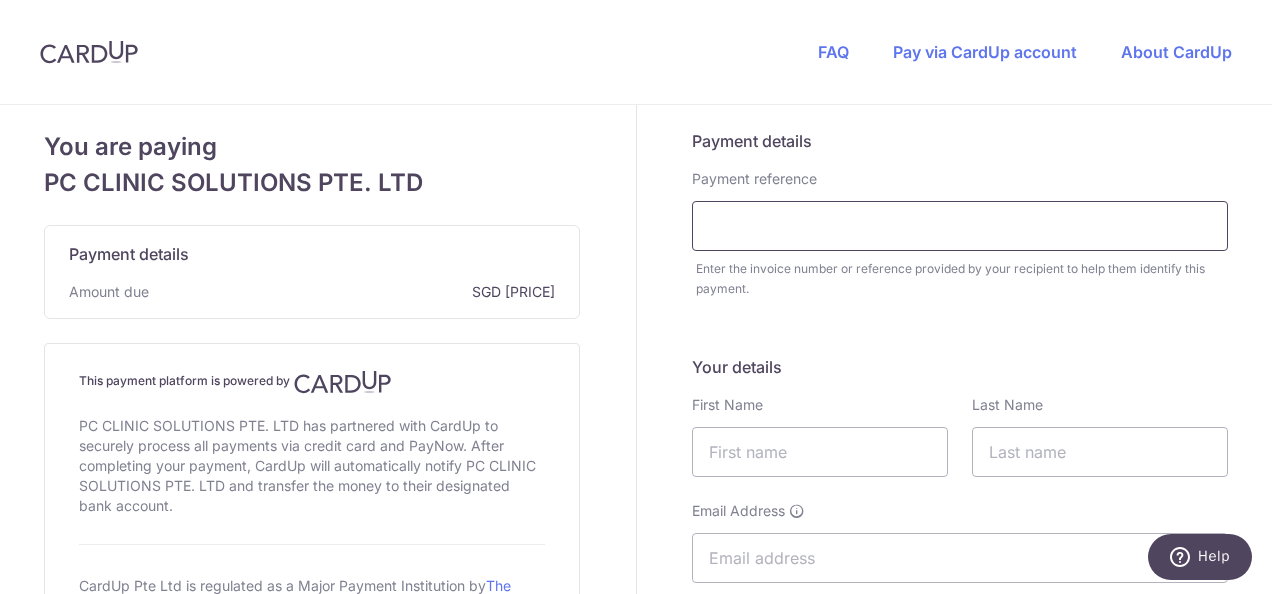 type on "[NUMBER]" 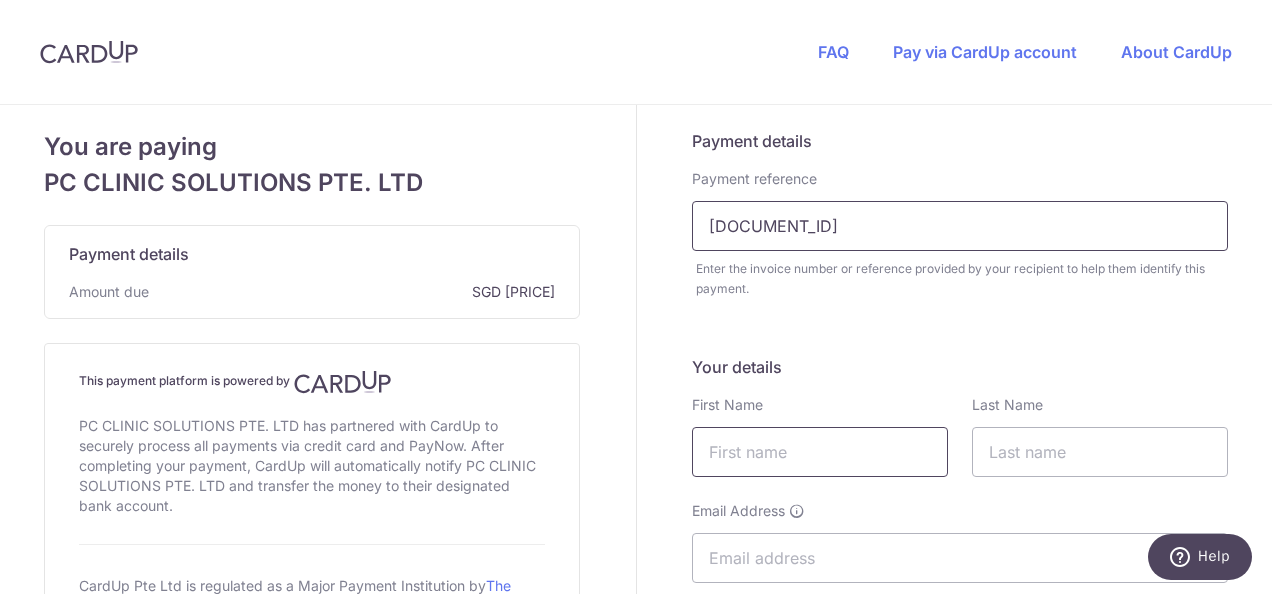 type on "OLAM" 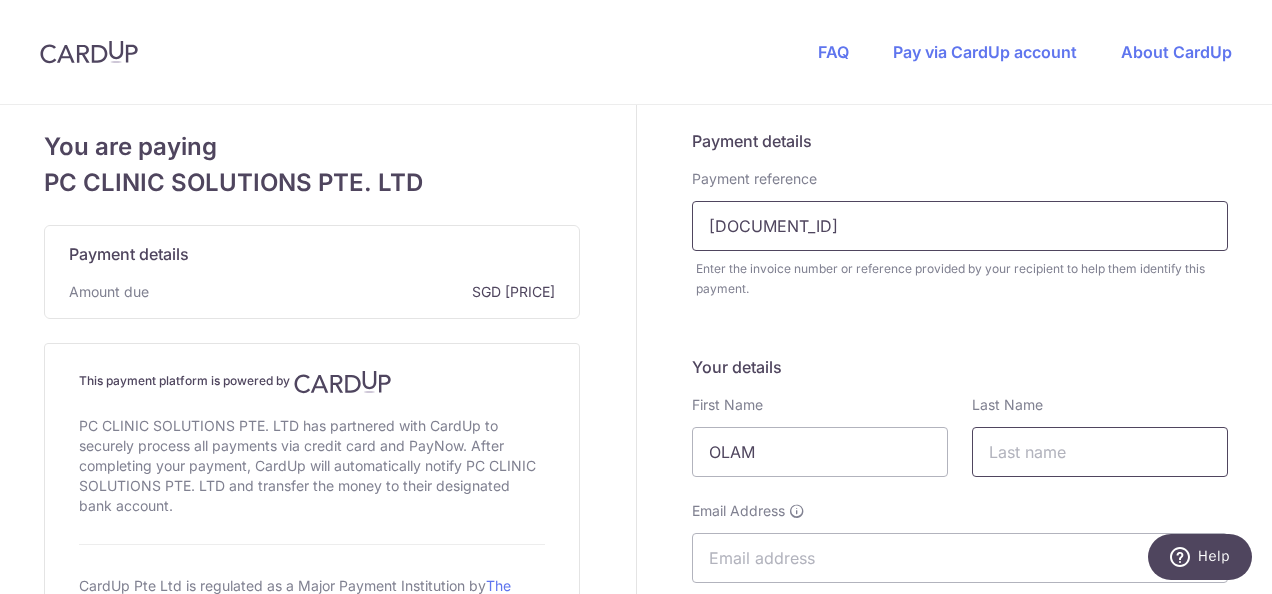 type on "INTERNATIONAL" 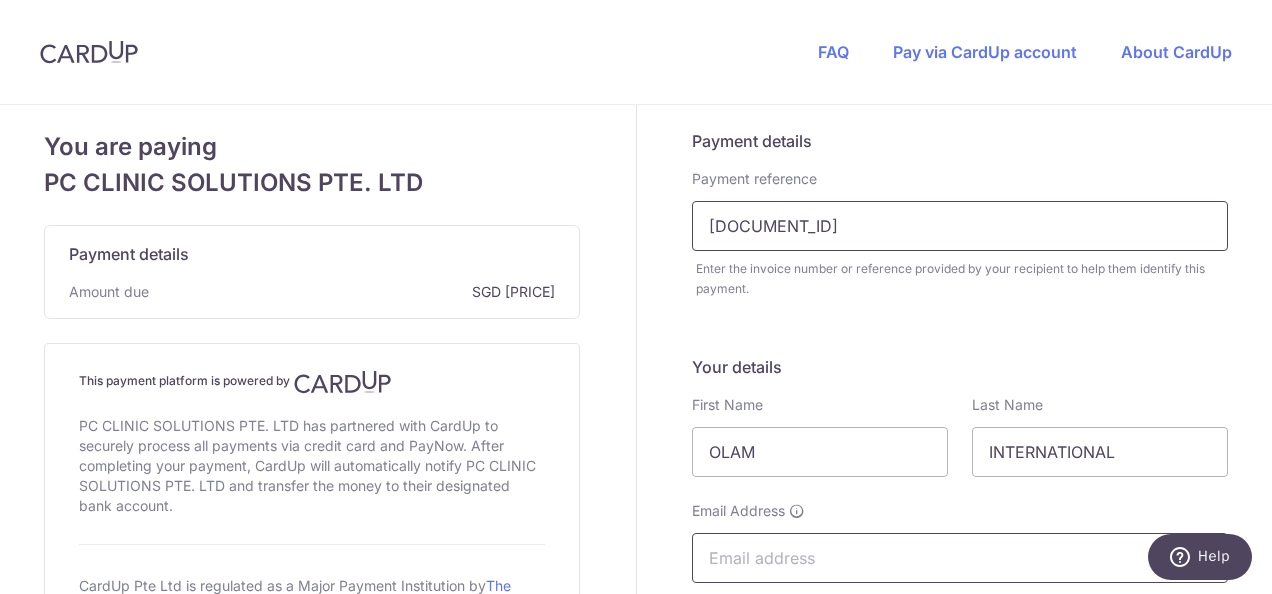 type on "[EMAIL]" 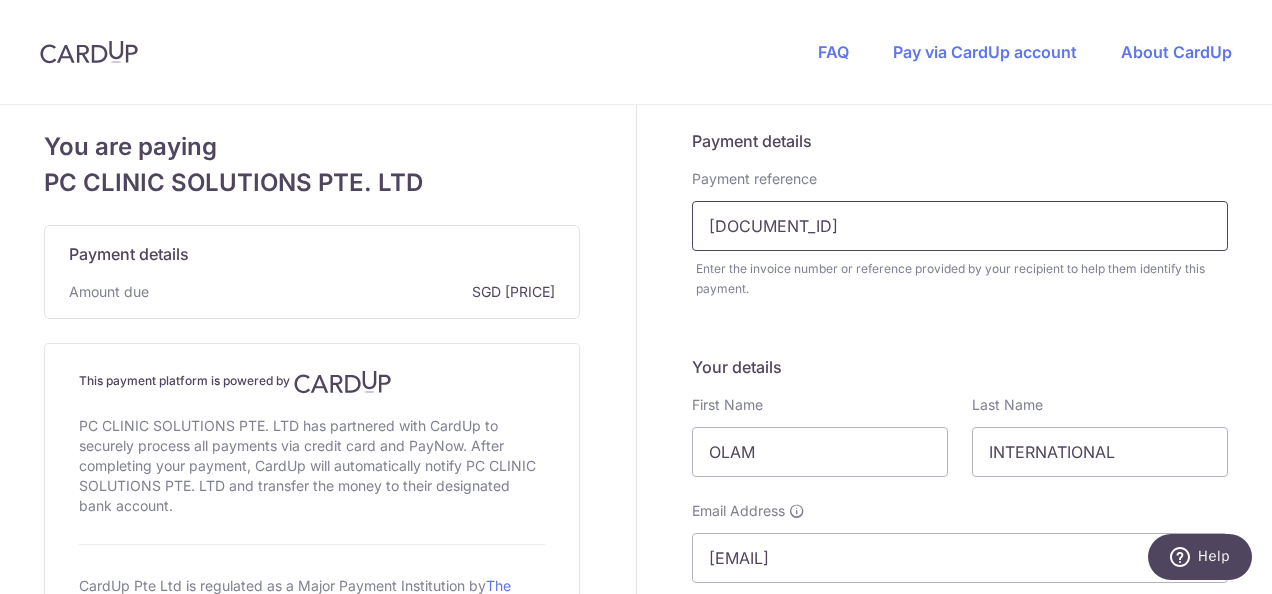 type on "[NUMBER]" 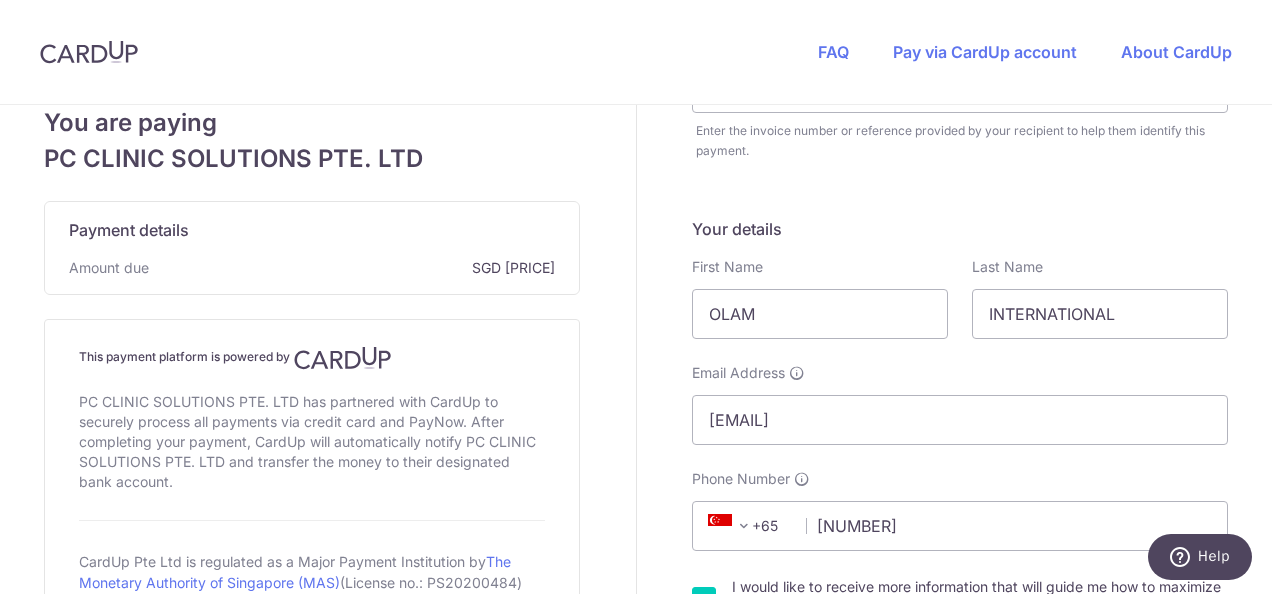 scroll, scrollTop: 0, scrollLeft: 0, axis: both 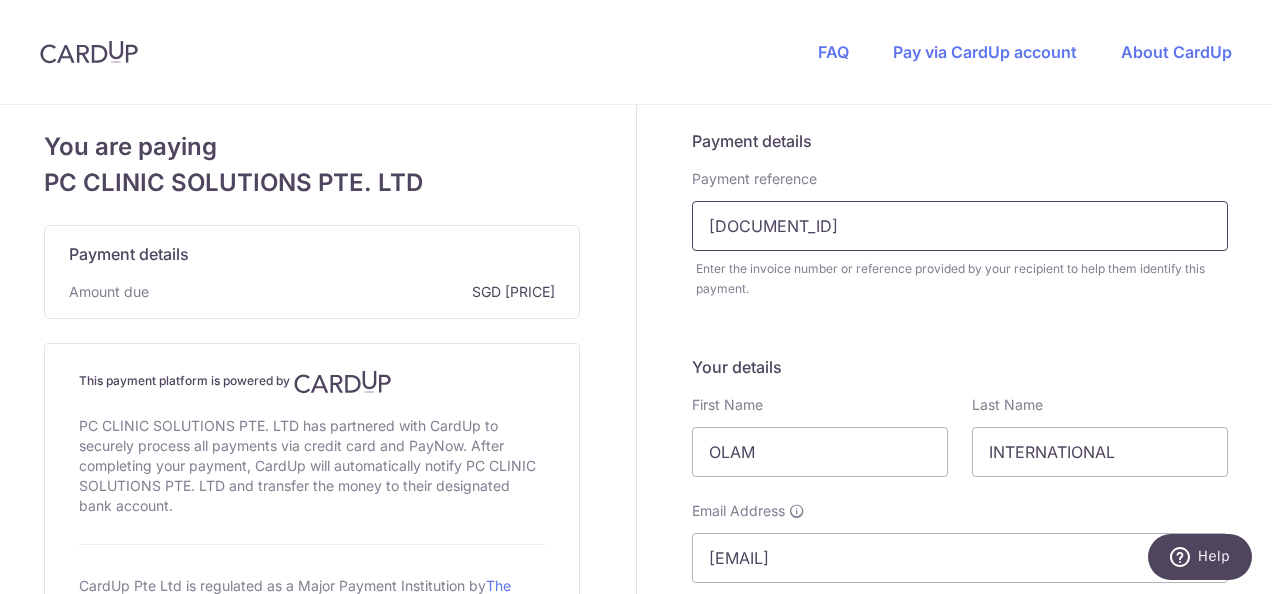 click on "[NUMBER]" at bounding box center [960, 226] 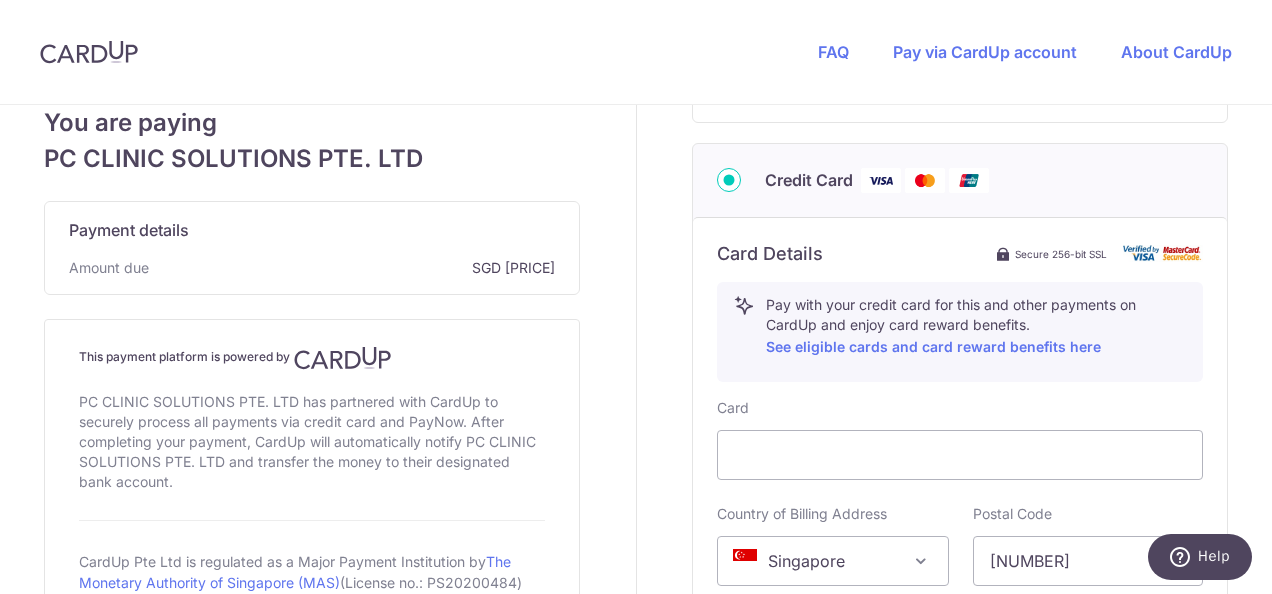scroll, scrollTop: 900, scrollLeft: 0, axis: vertical 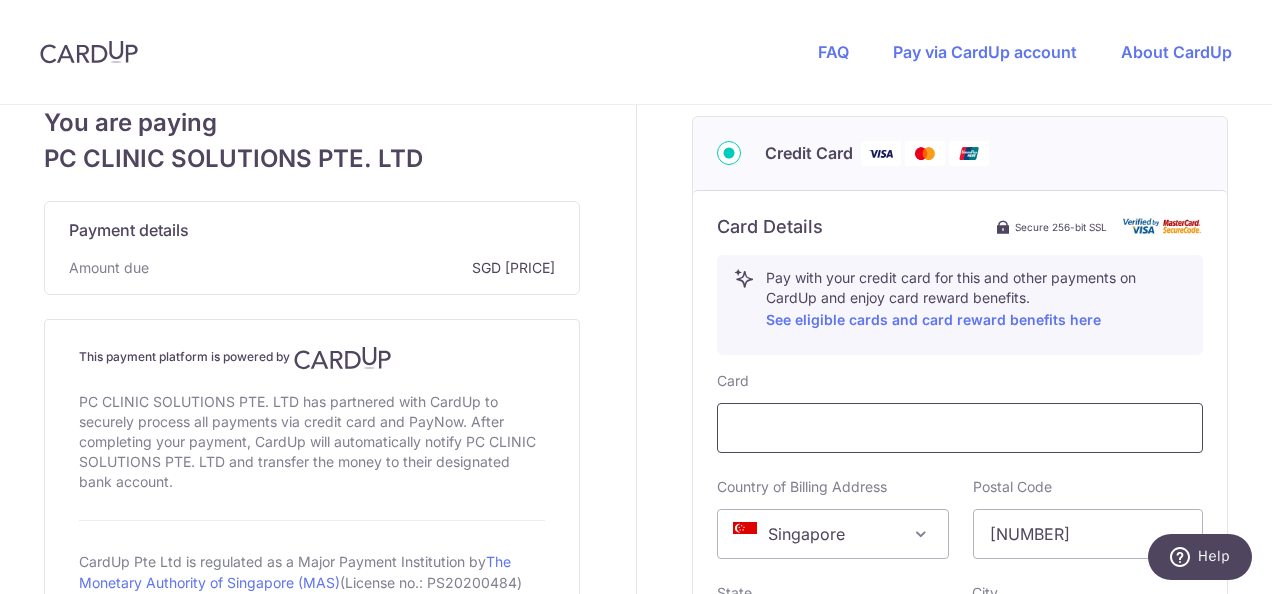 type on "I-003140" 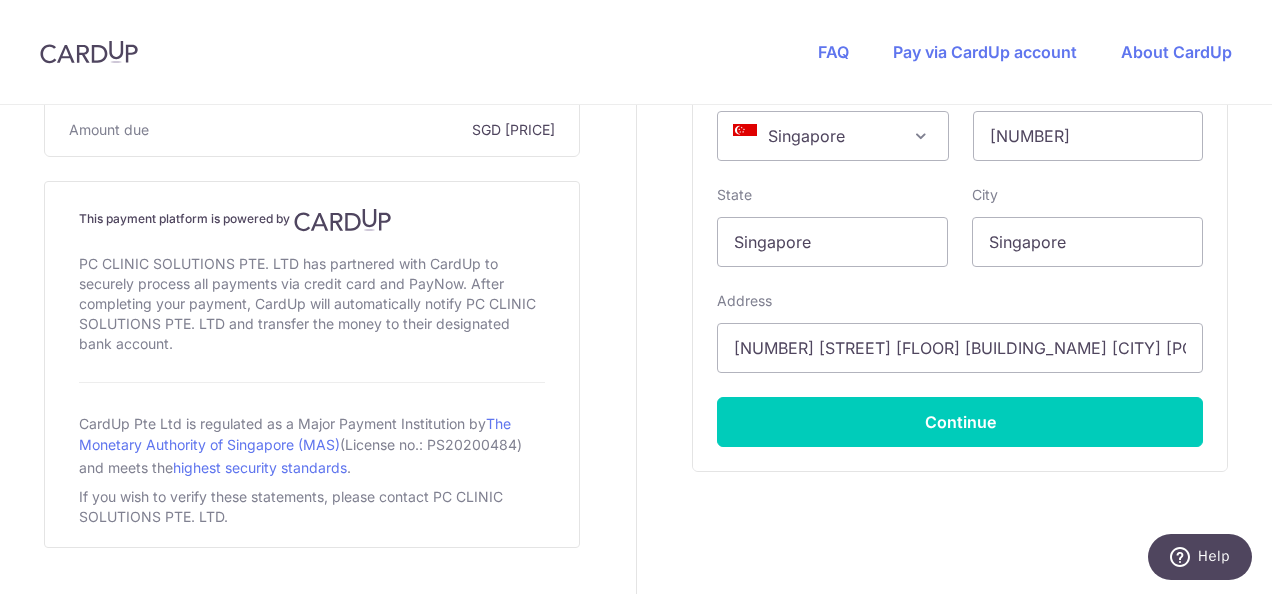 scroll, scrollTop: 1300, scrollLeft: 0, axis: vertical 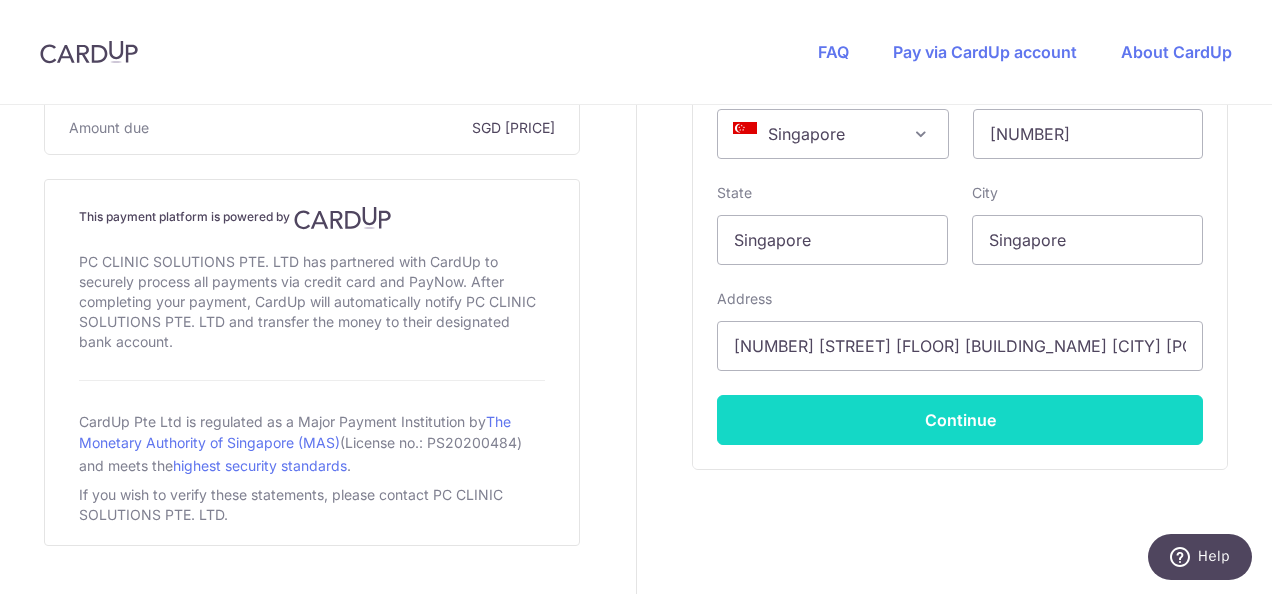 click on "Continue" at bounding box center (960, 420) 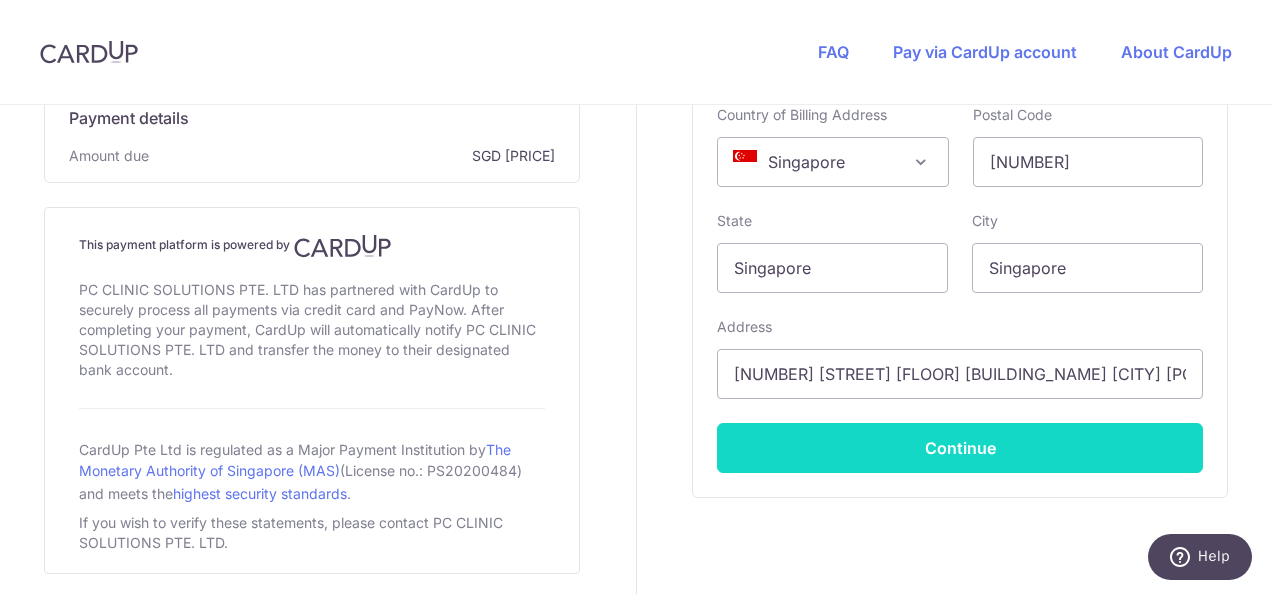 scroll, scrollTop: 451, scrollLeft: 0, axis: vertical 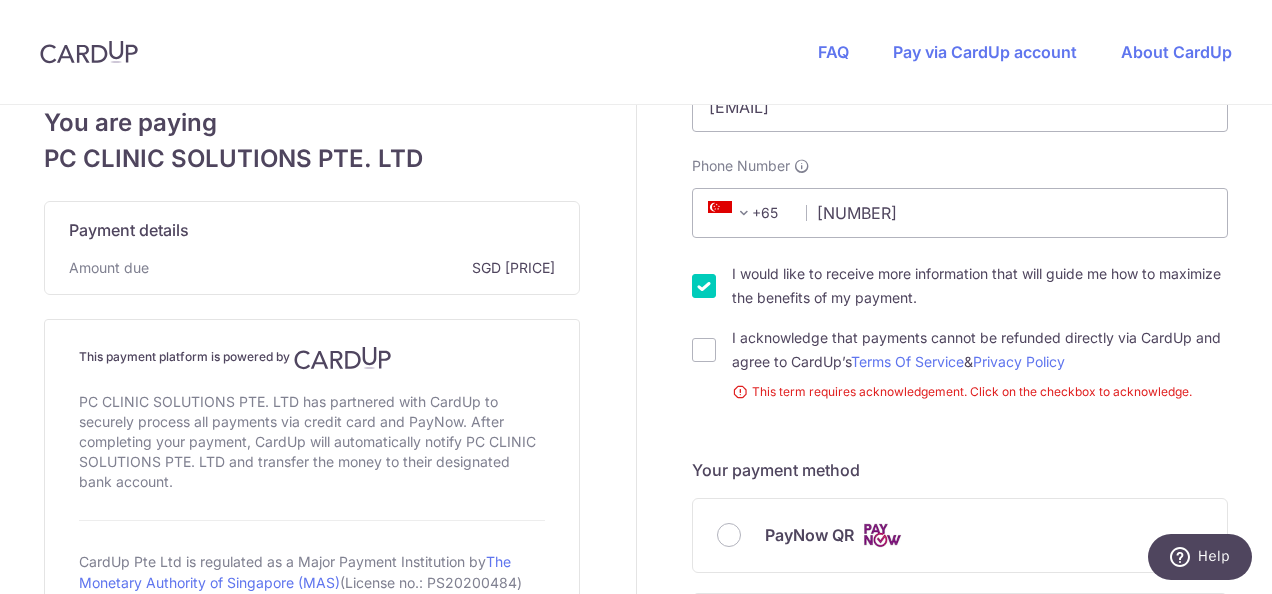 click on "I would like to receive more information that will guide me how to maximize the benefits of my payment." at bounding box center [704, 286] 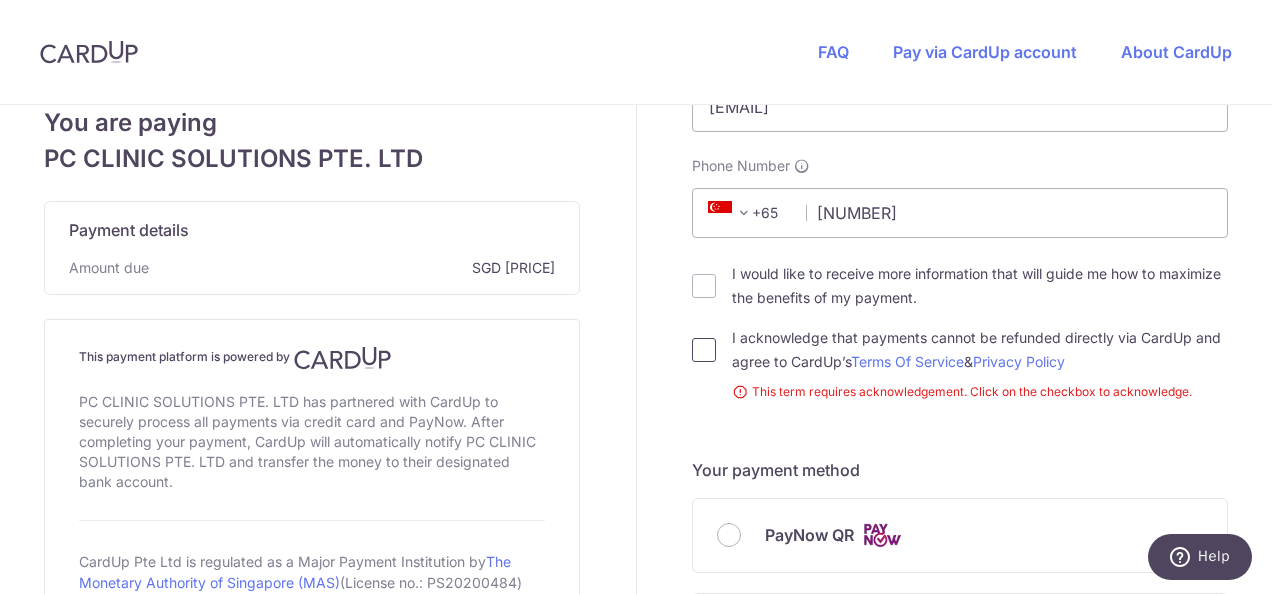 click on "I acknowledge that payments cannot be refunded directly via CardUp and agree to CardUp’s
Terms Of Service  &
Privacy Policy" at bounding box center [704, 350] 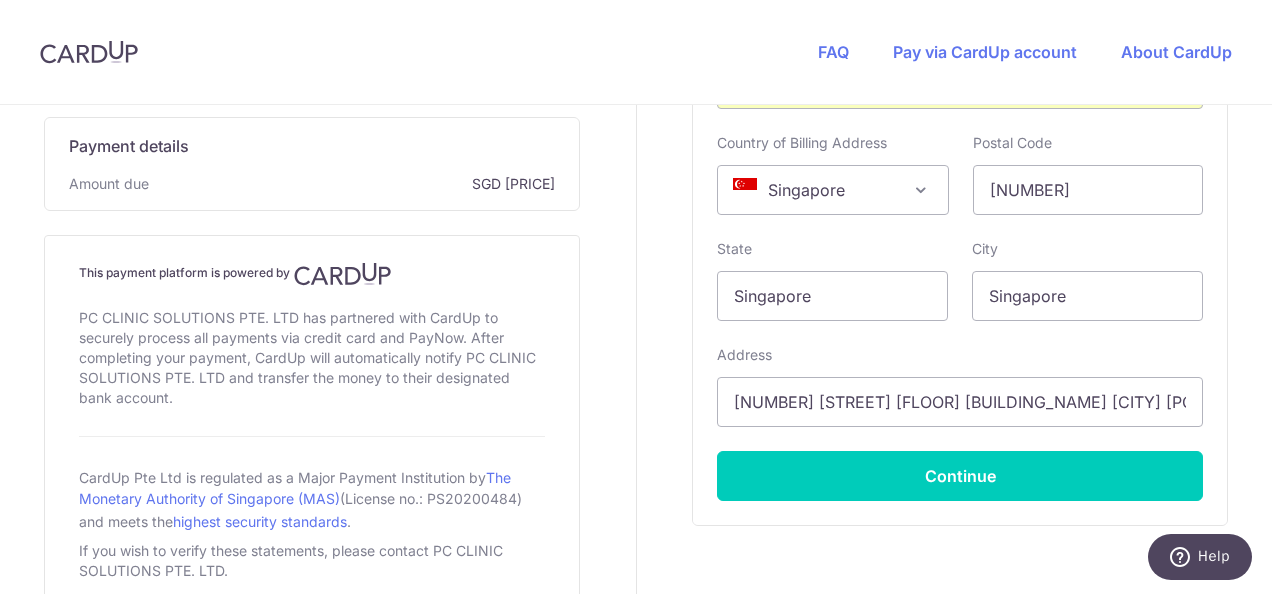 scroll, scrollTop: 1342, scrollLeft: 0, axis: vertical 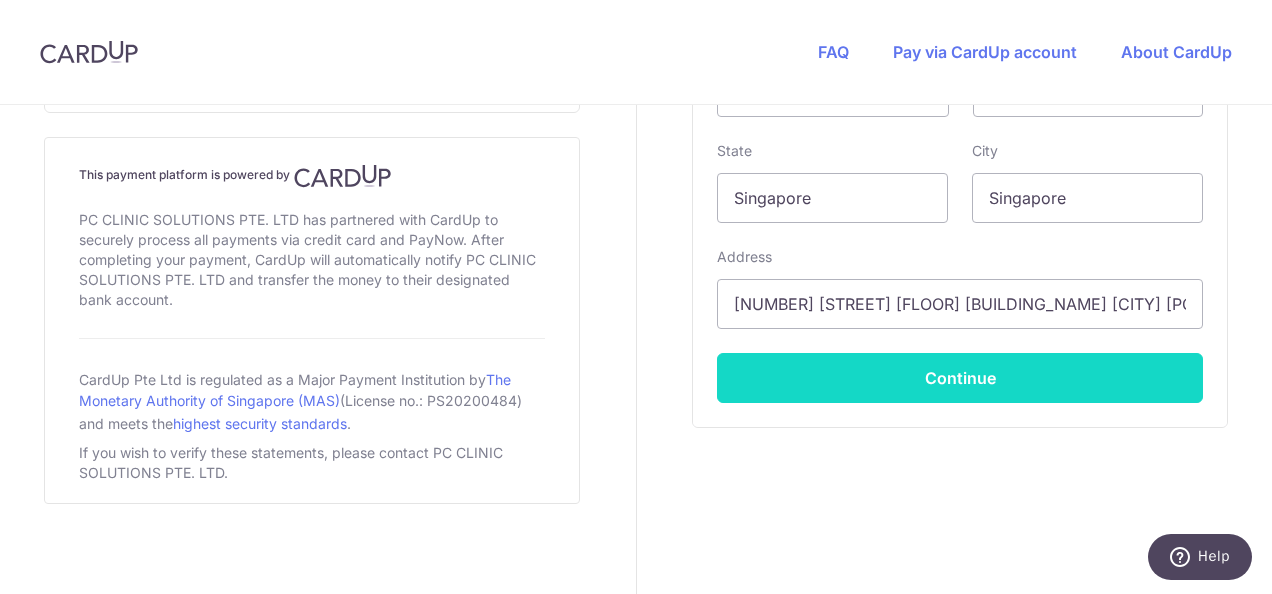 click on "Continue" at bounding box center [960, 378] 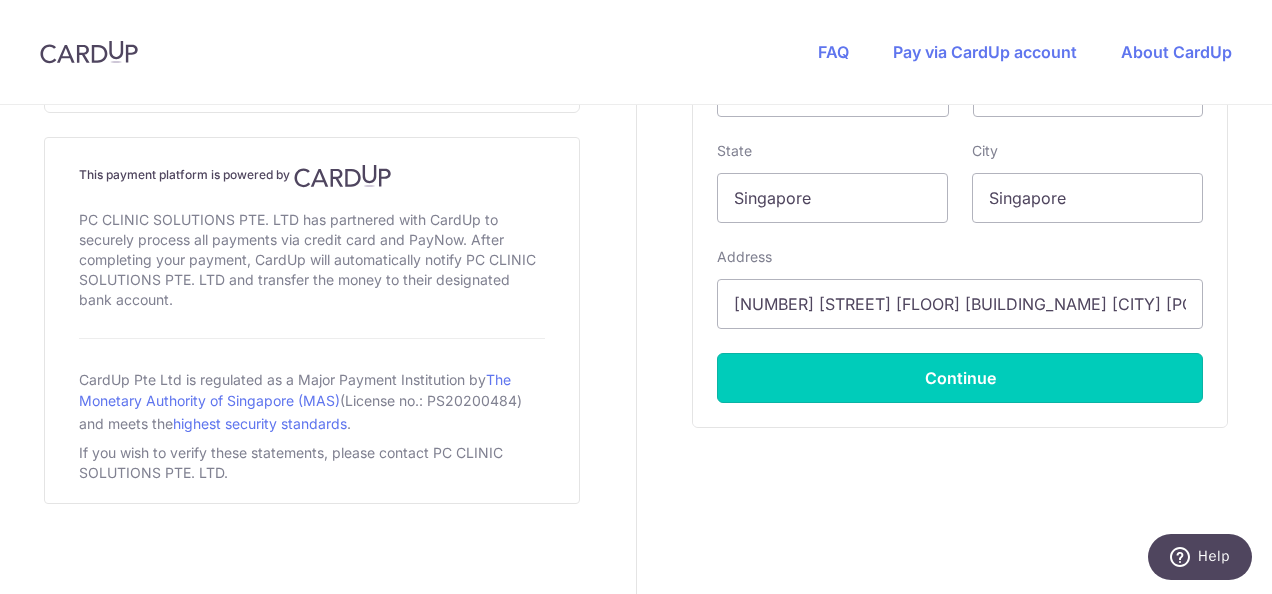 type on "**** [NUMBER]" 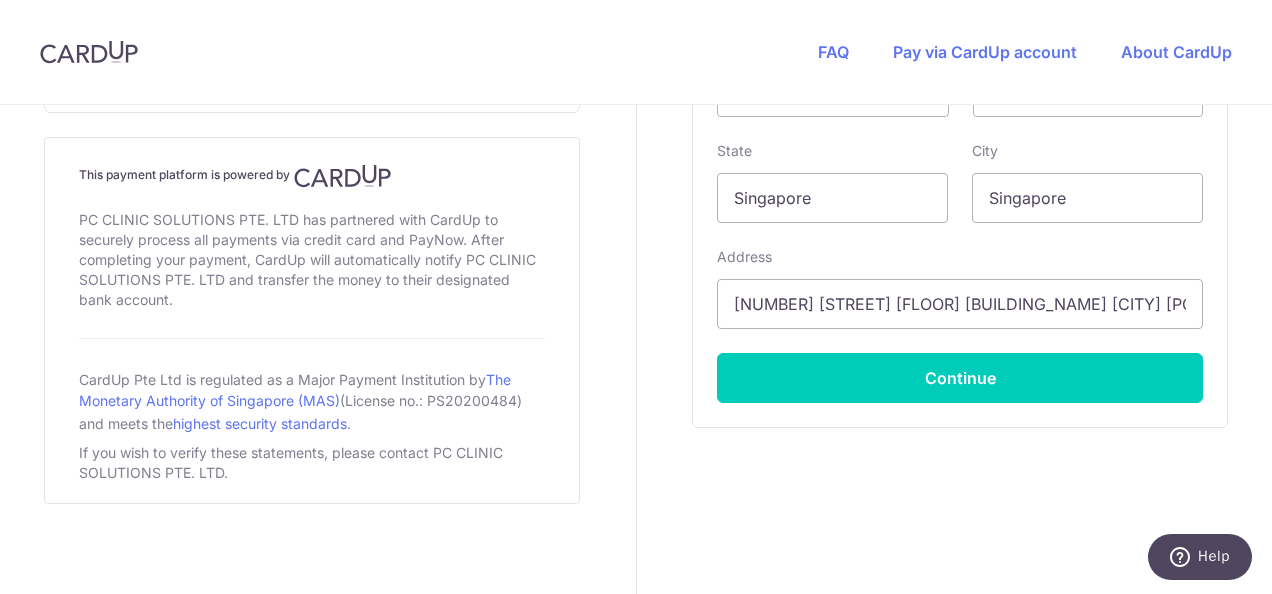 scroll, scrollTop: 966, scrollLeft: 0, axis: vertical 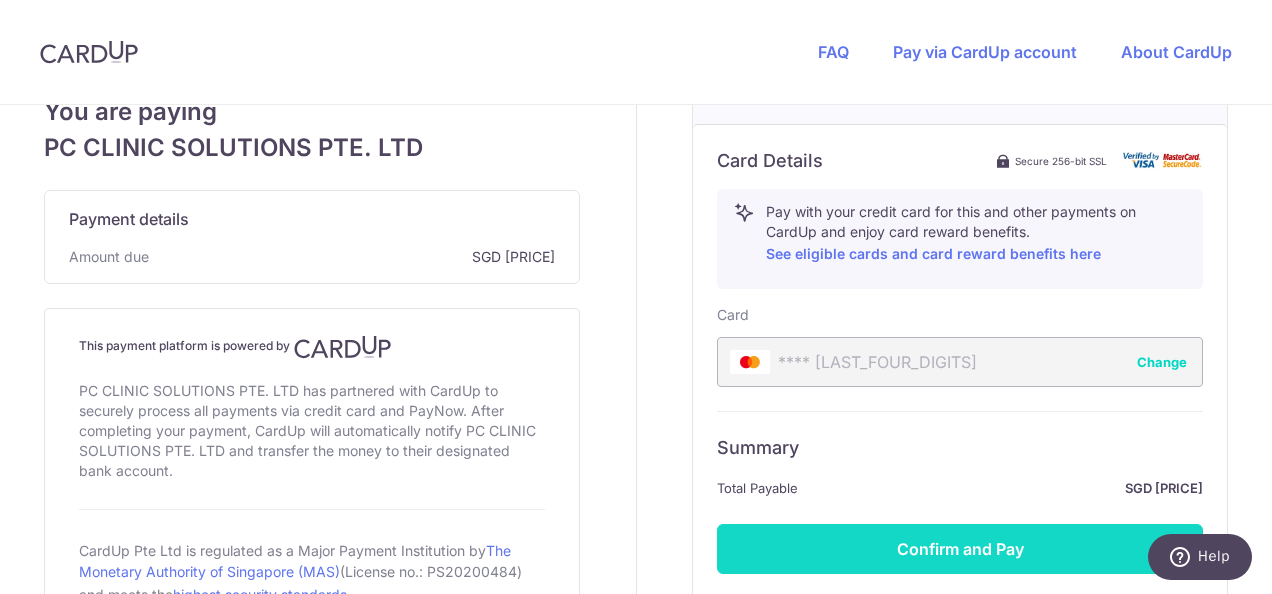 click on "Confirm and Pay" at bounding box center [960, 549] 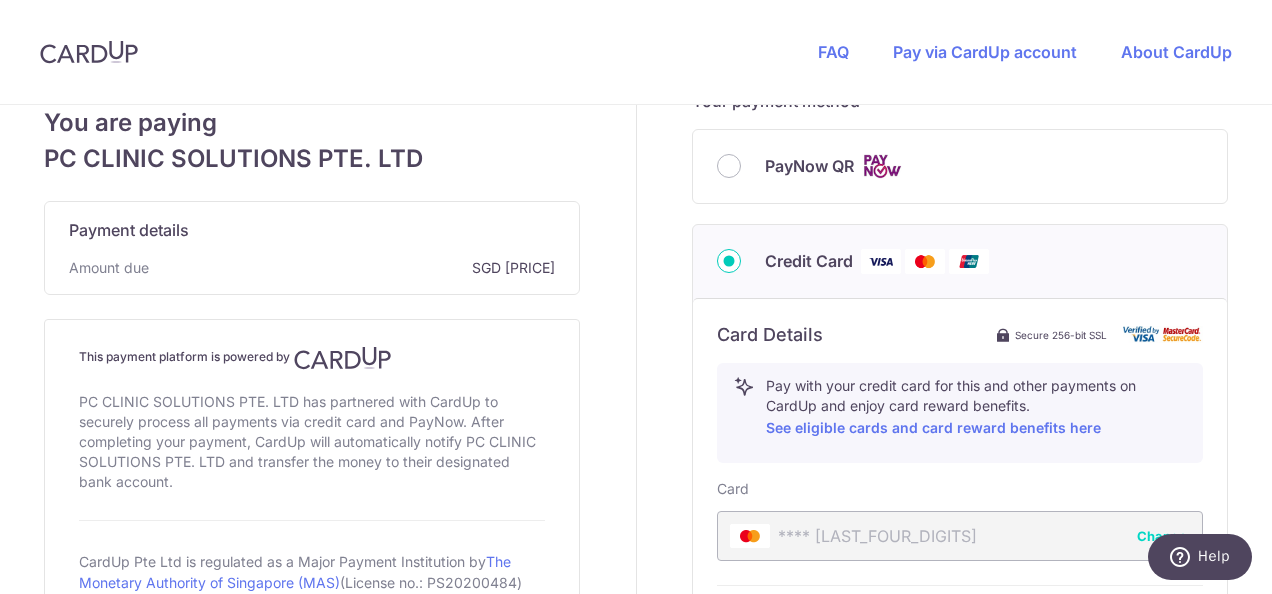 scroll, scrollTop: 766, scrollLeft: 0, axis: vertical 